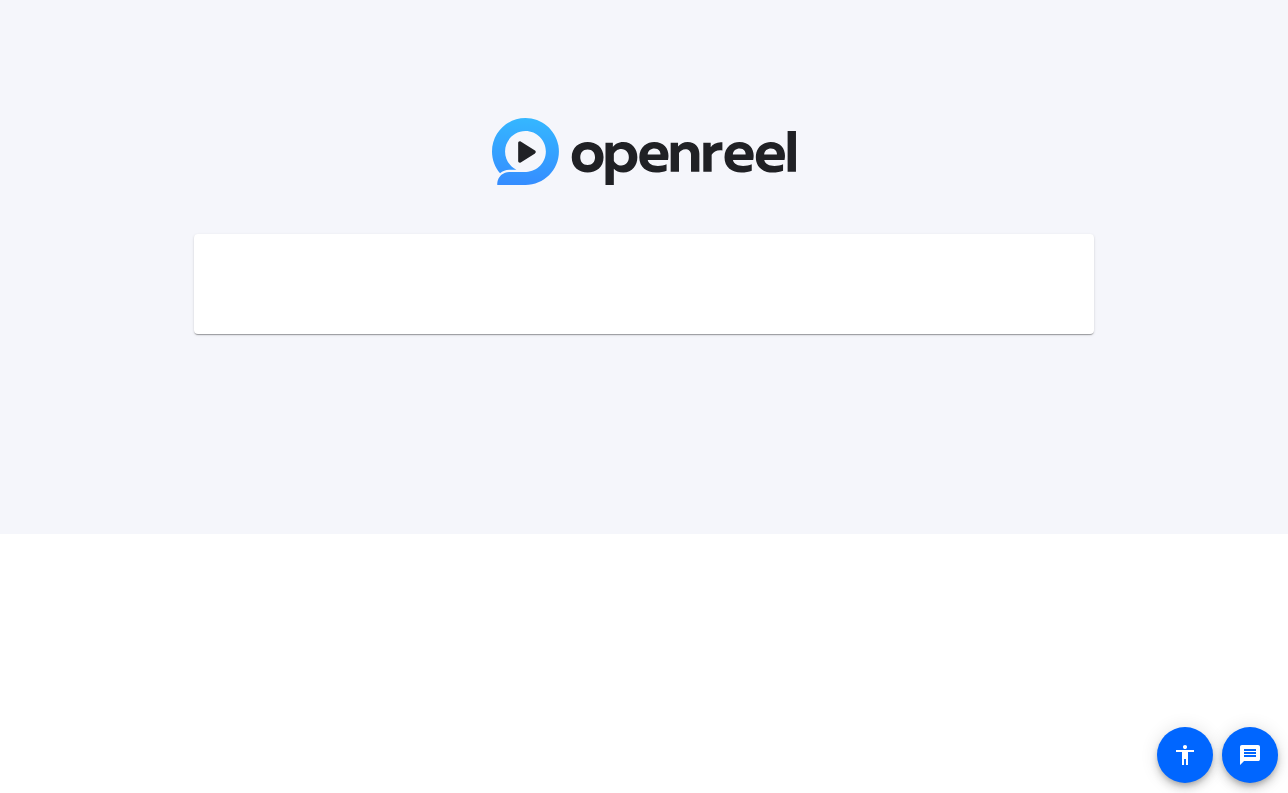 scroll, scrollTop: 0, scrollLeft: 0, axis: both 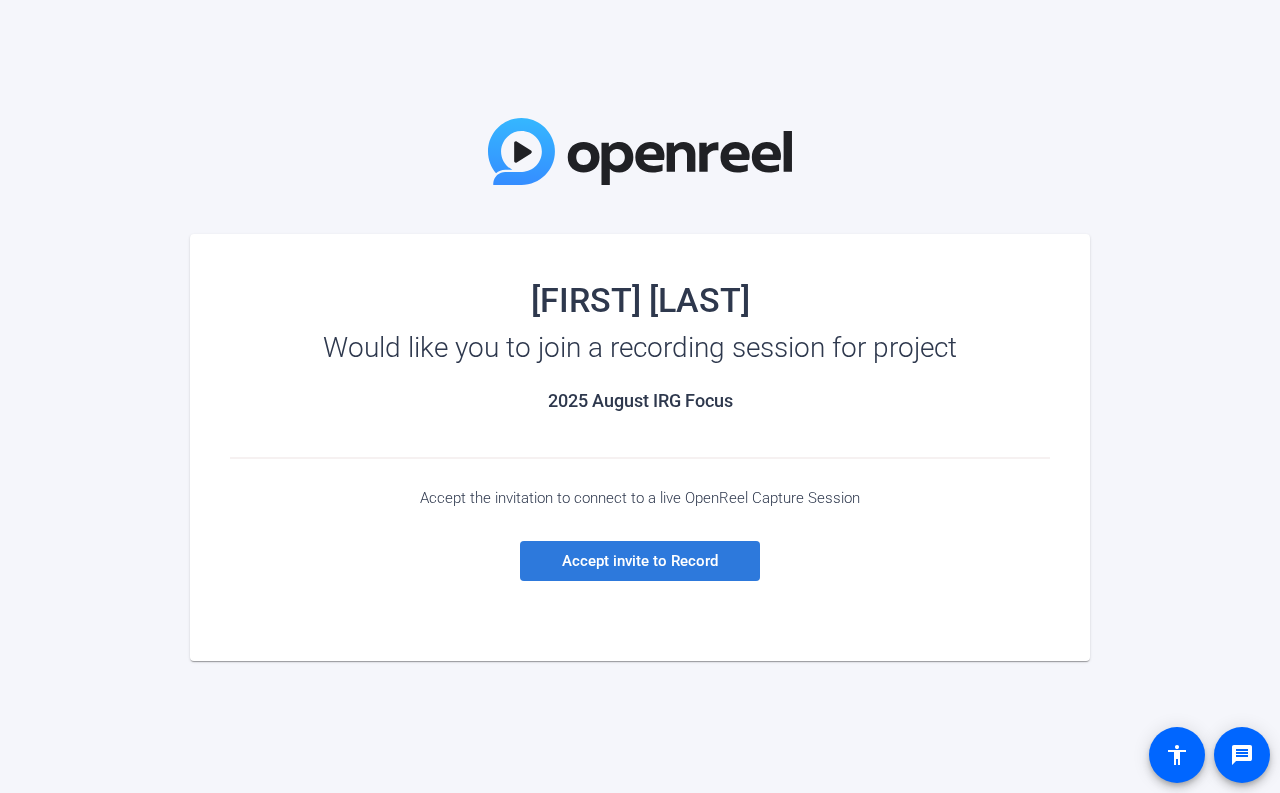 click on "Accept invite to Record" 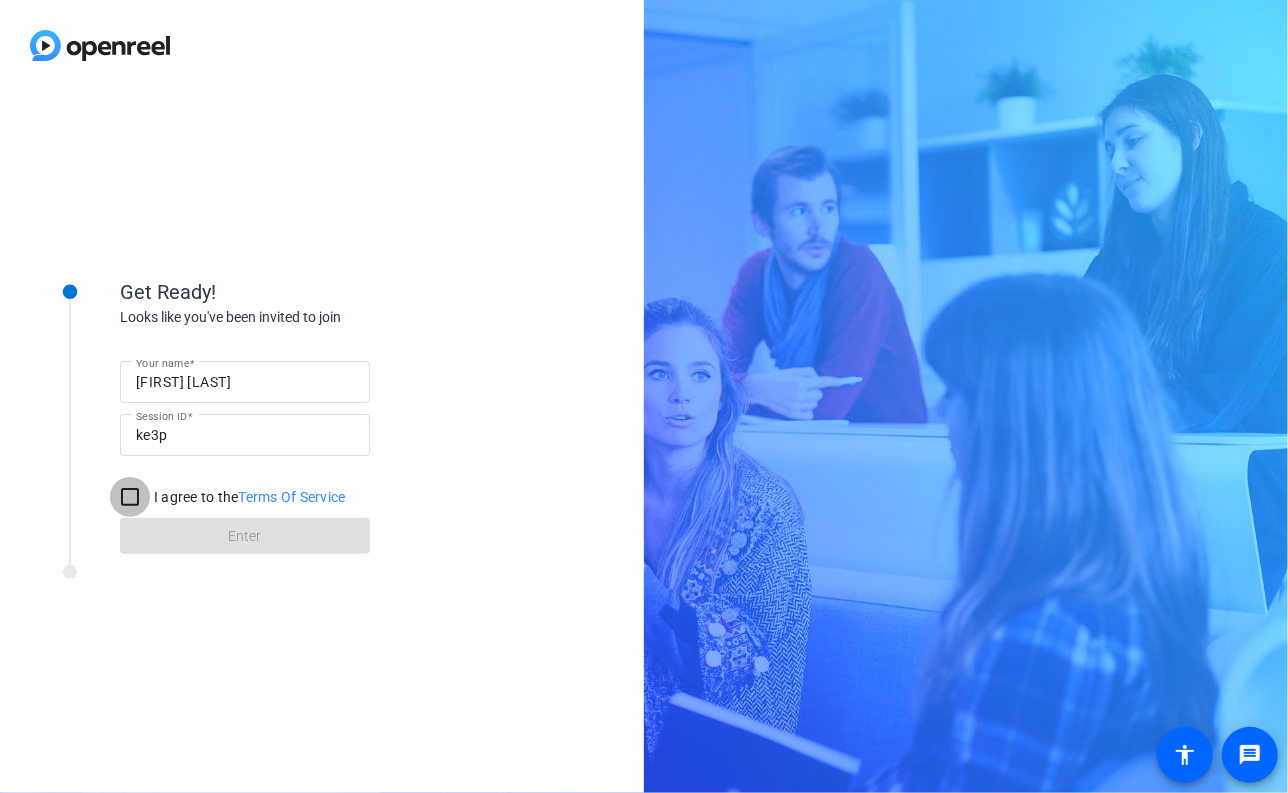 click on "I agree to the  Terms Of Service" at bounding box center [130, 497] 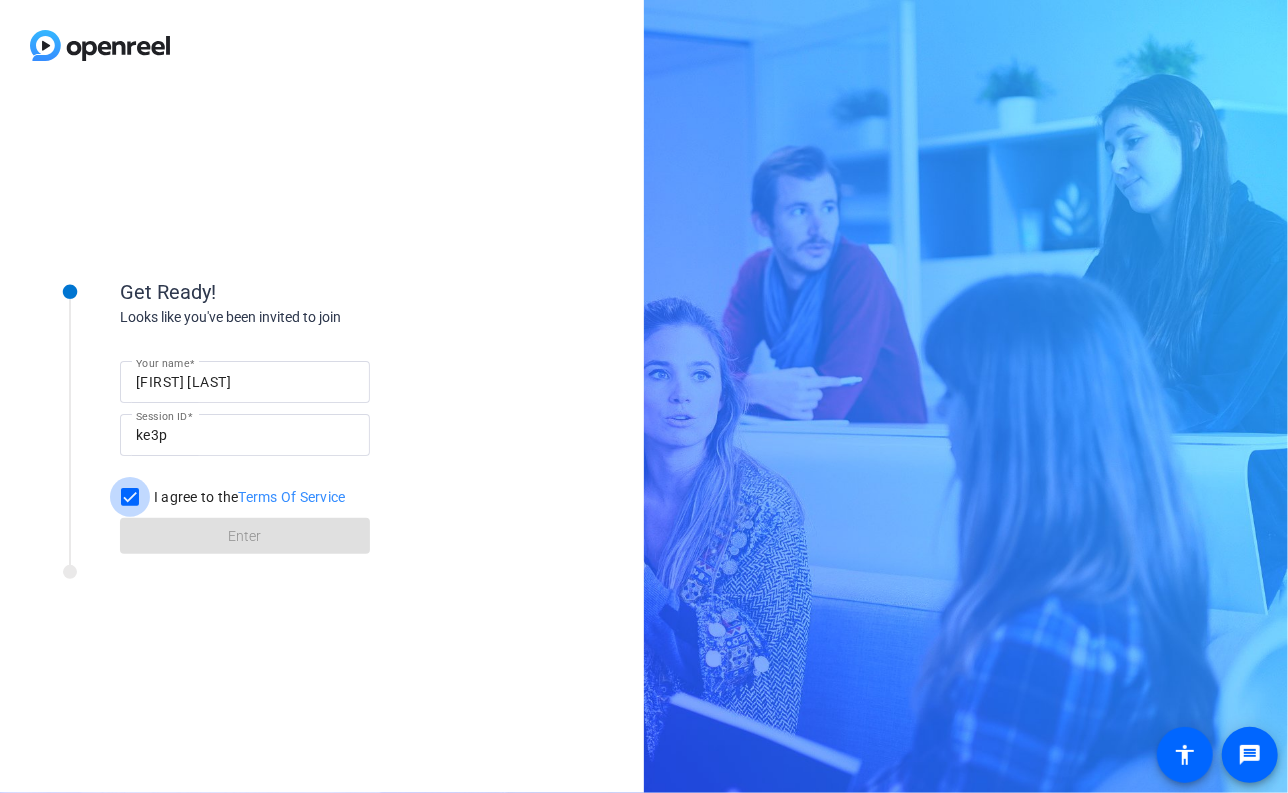 checkbox on "true" 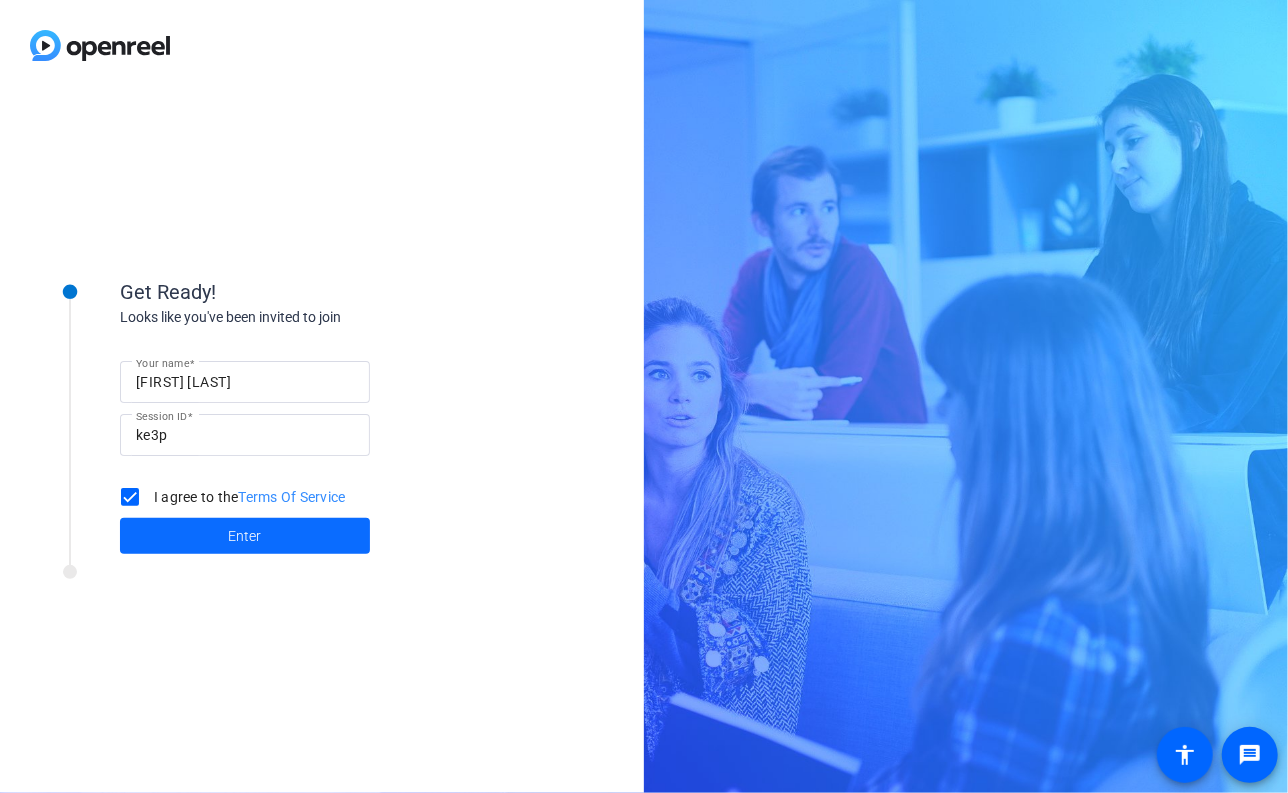click 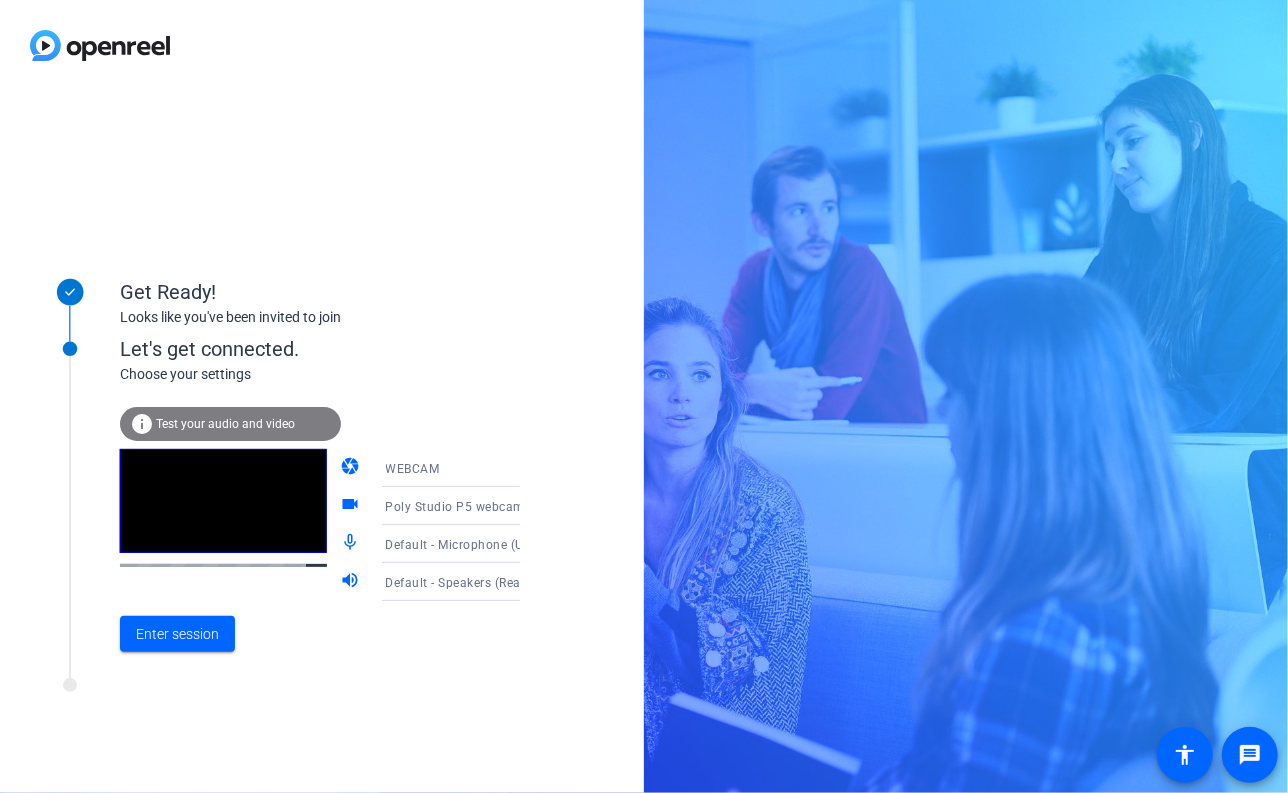 click 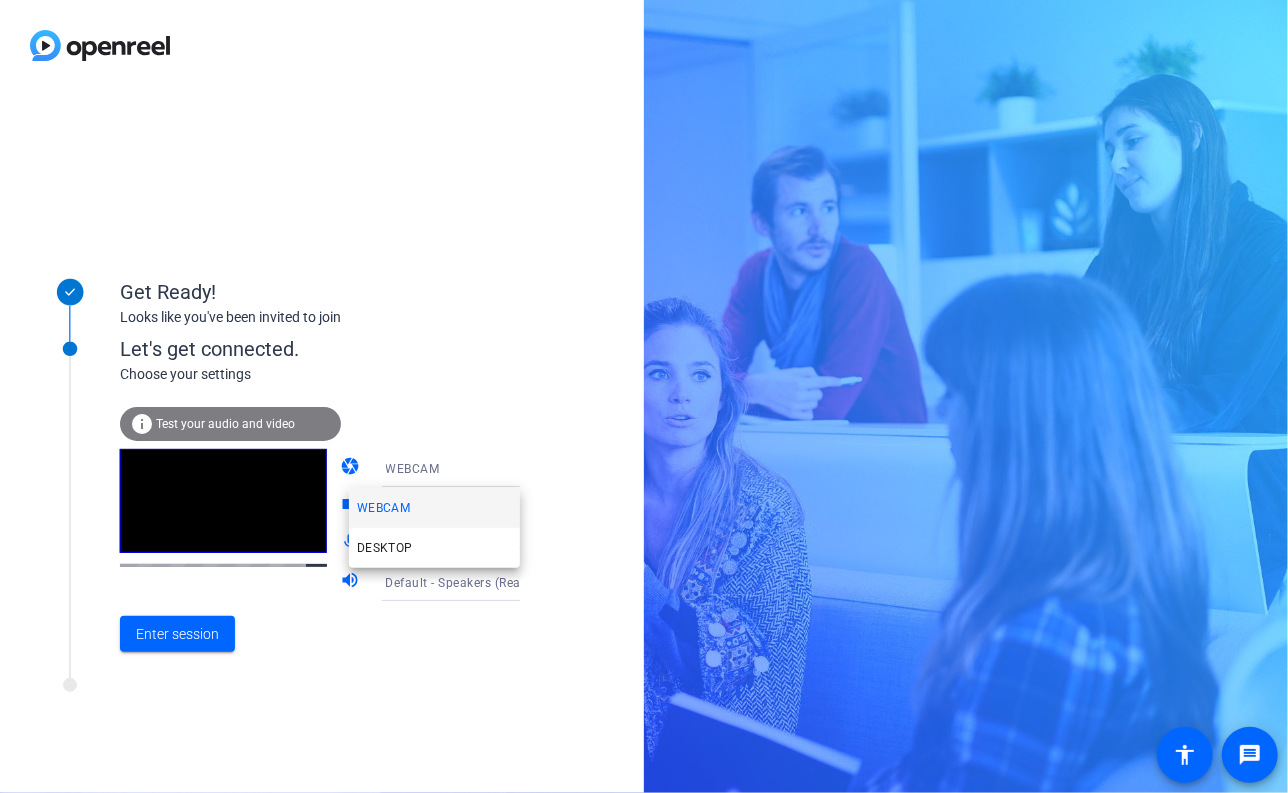 drag, startPoint x: 558, startPoint y: 465, endPoint x: 528, endPoint y: 470, distance: 30.413813 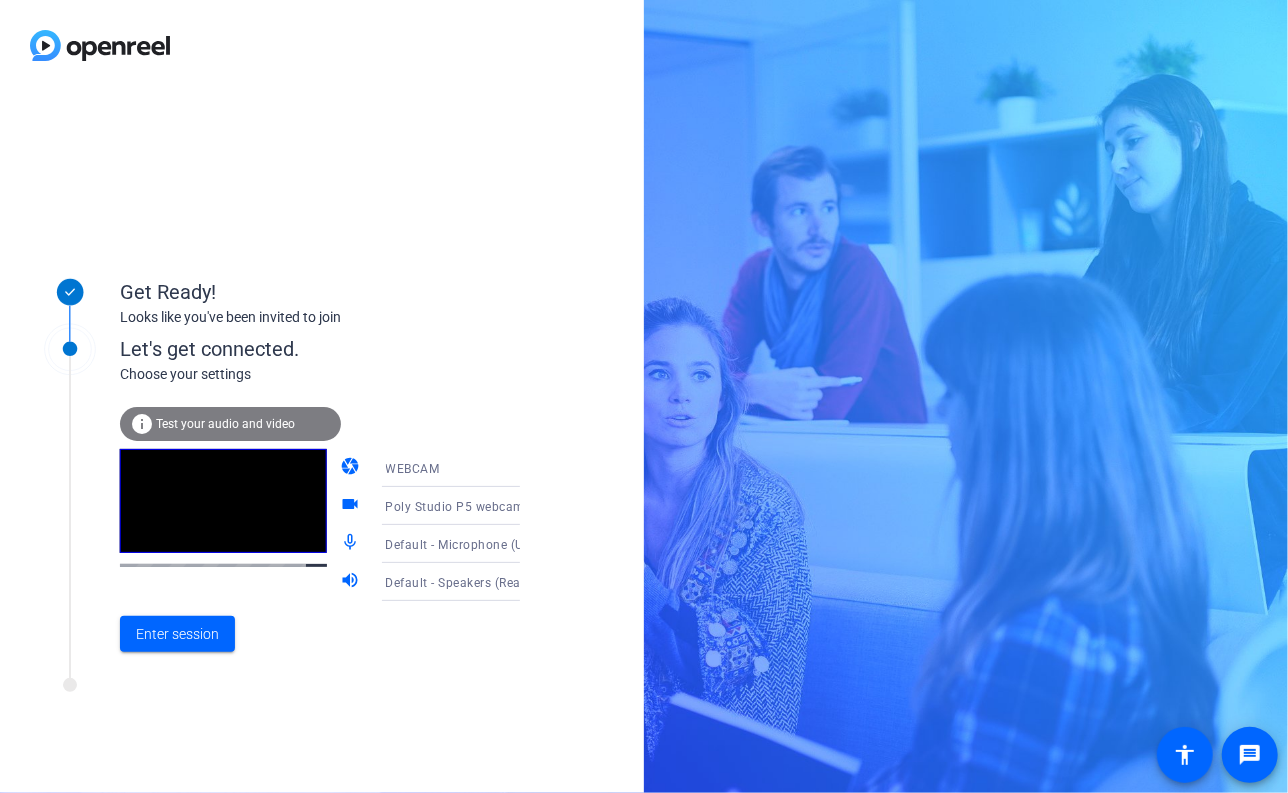 click 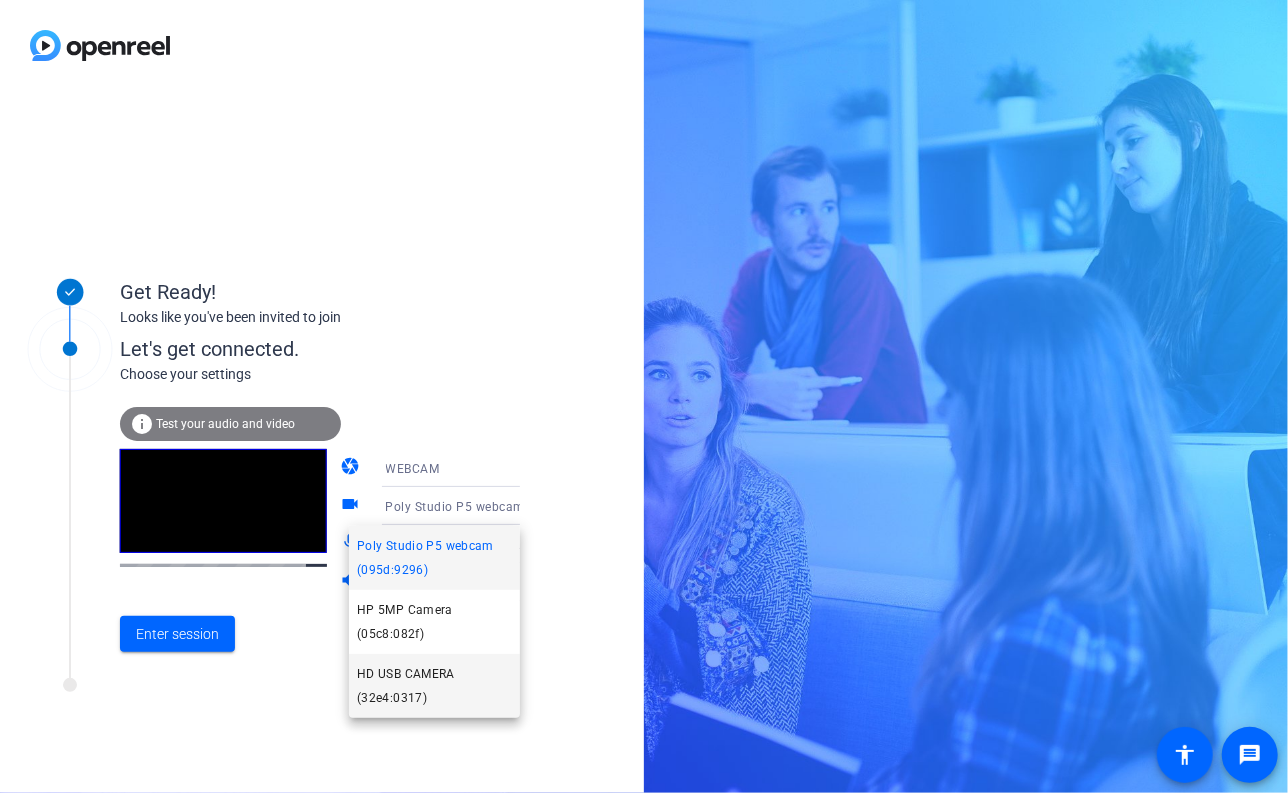 click on "HD USB CAMERA (32e4:0317)" at bounding box center (434, 686) 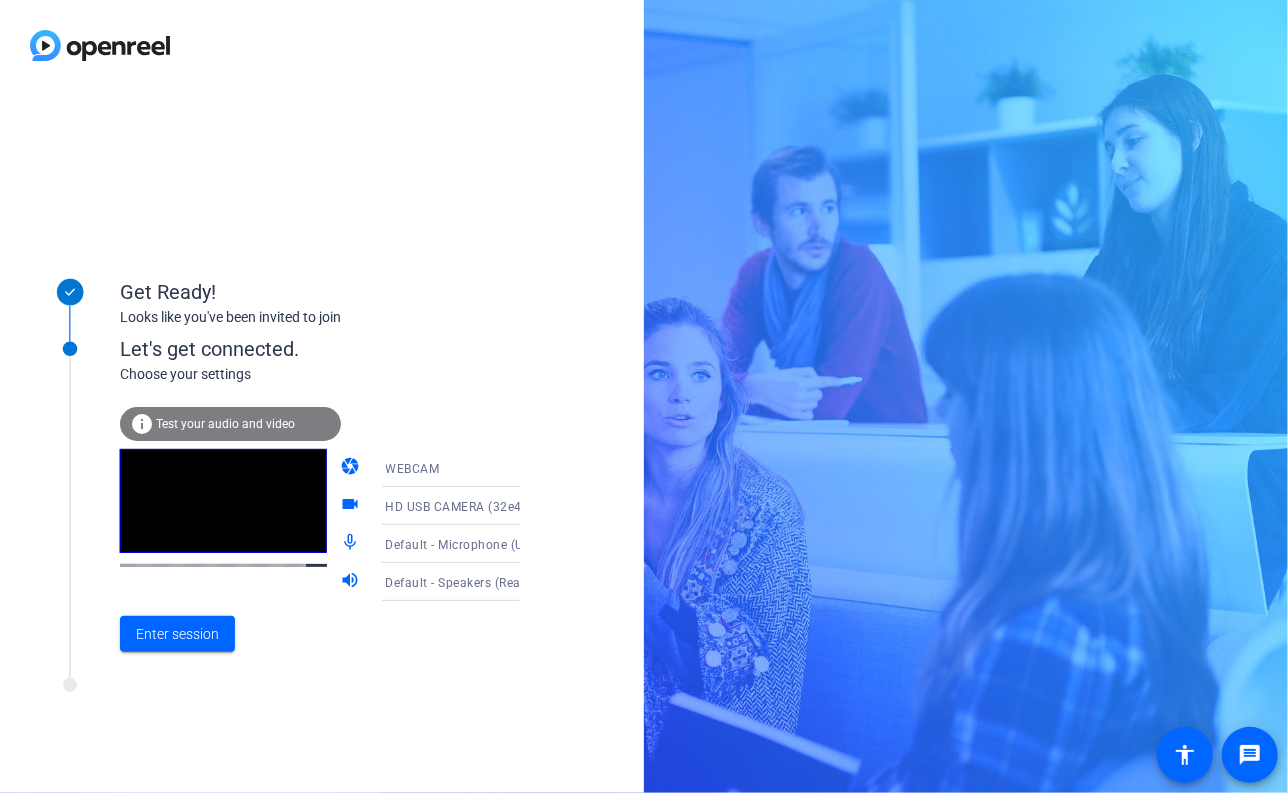 click on "Default - Microphone (USB Audio)" 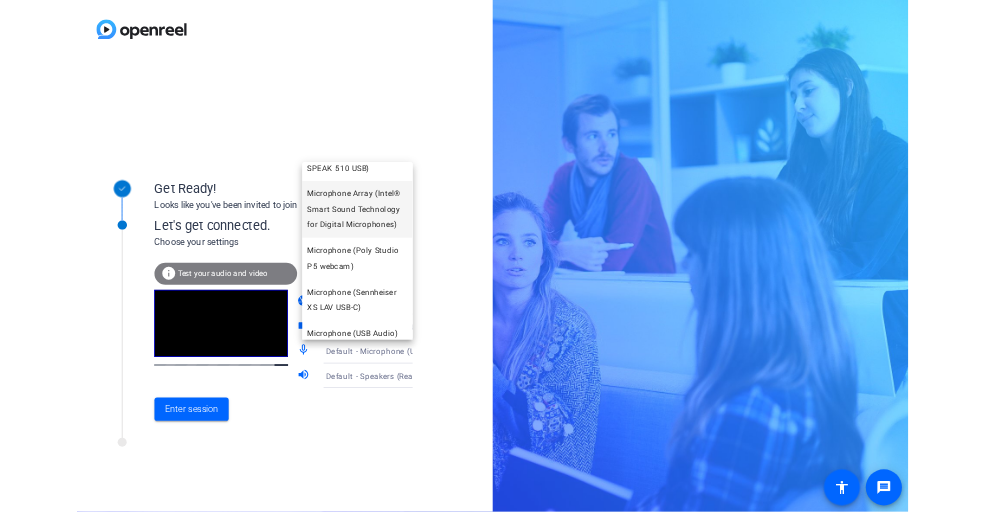 scroll, scrollTop: 220, scrollLeft: 0, axis: vertical 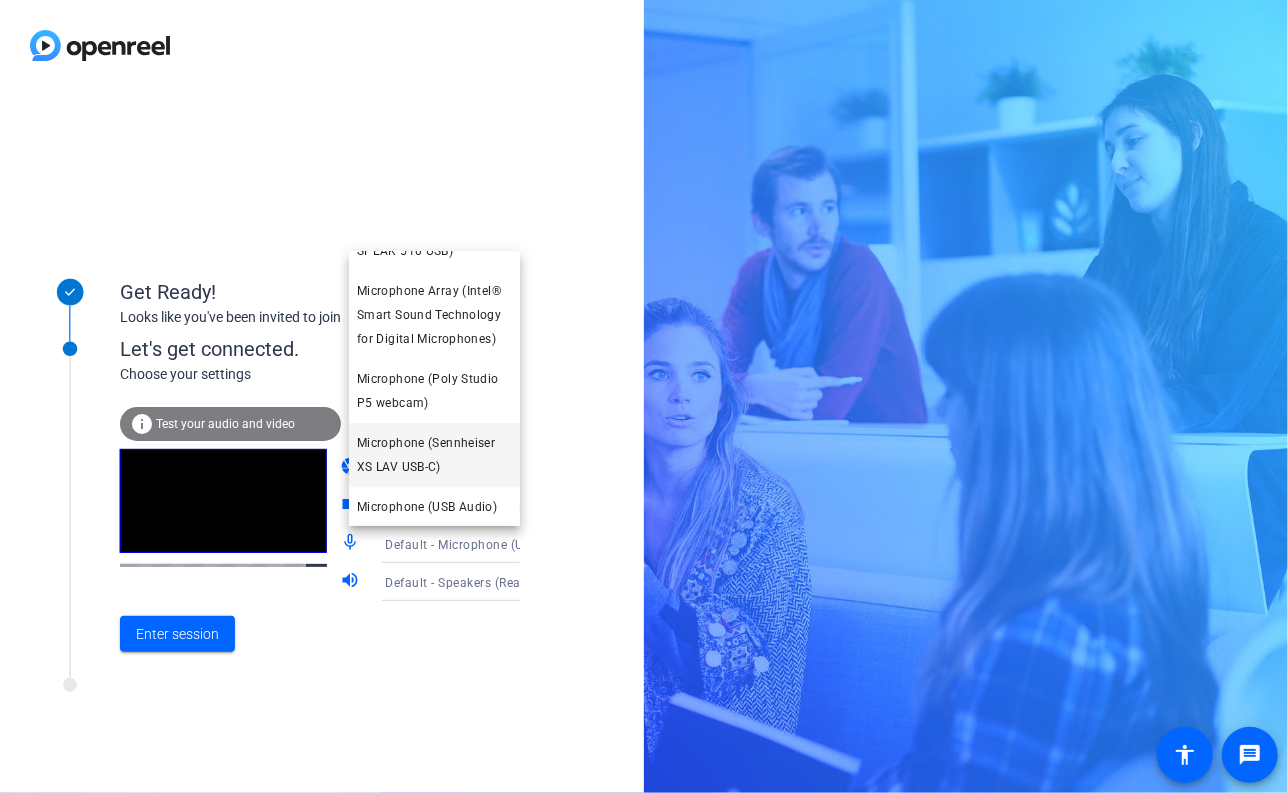 click on "Microphone (Sennheiser XS LAV USB-C)" at bounding box center [434, 455] 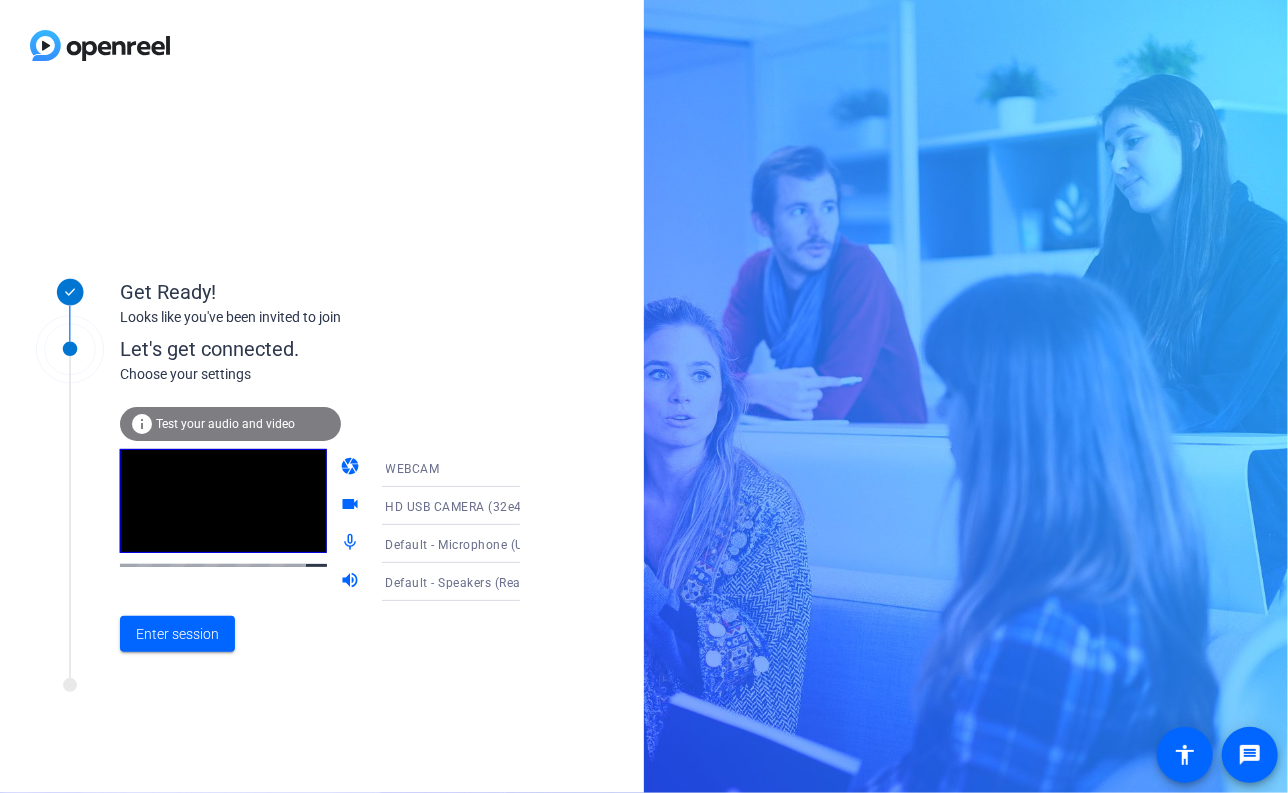 click on "info Test your audio and video" 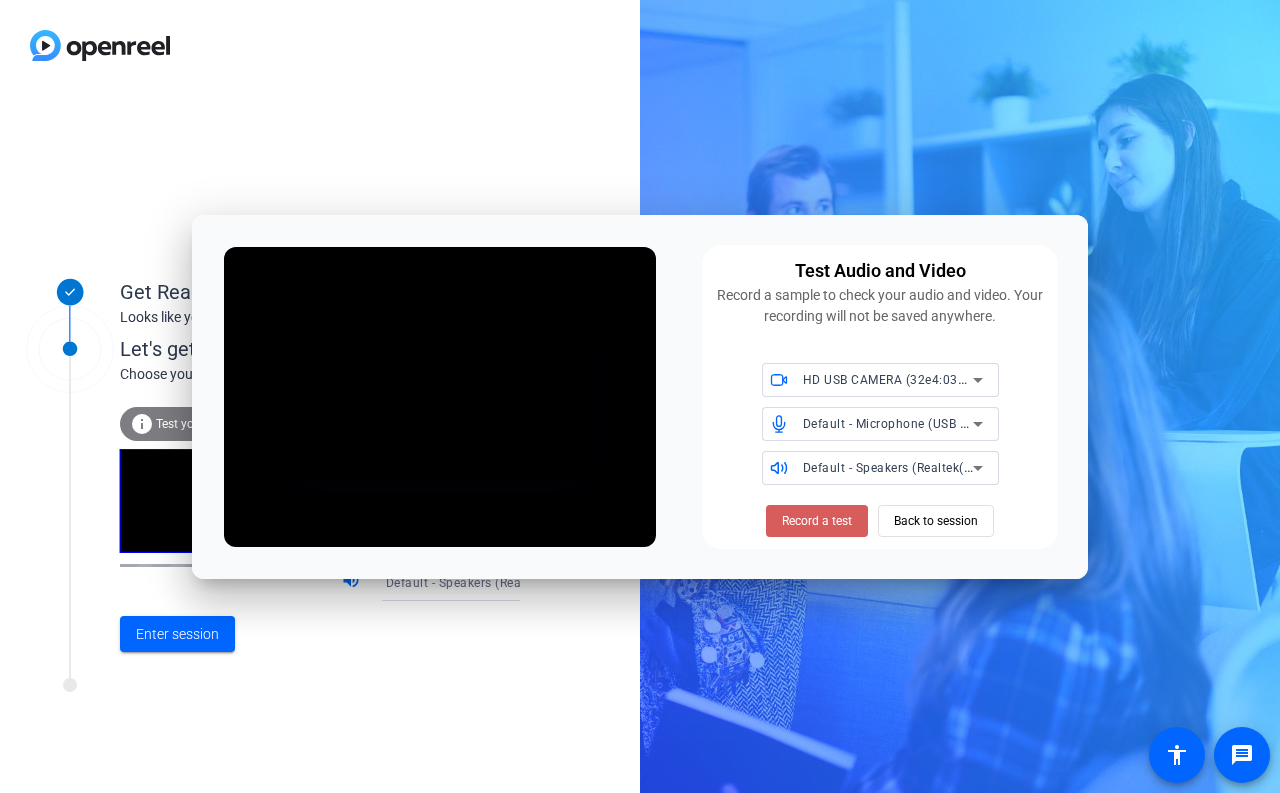 click on "Record a test" at bounding box center [817, 521] 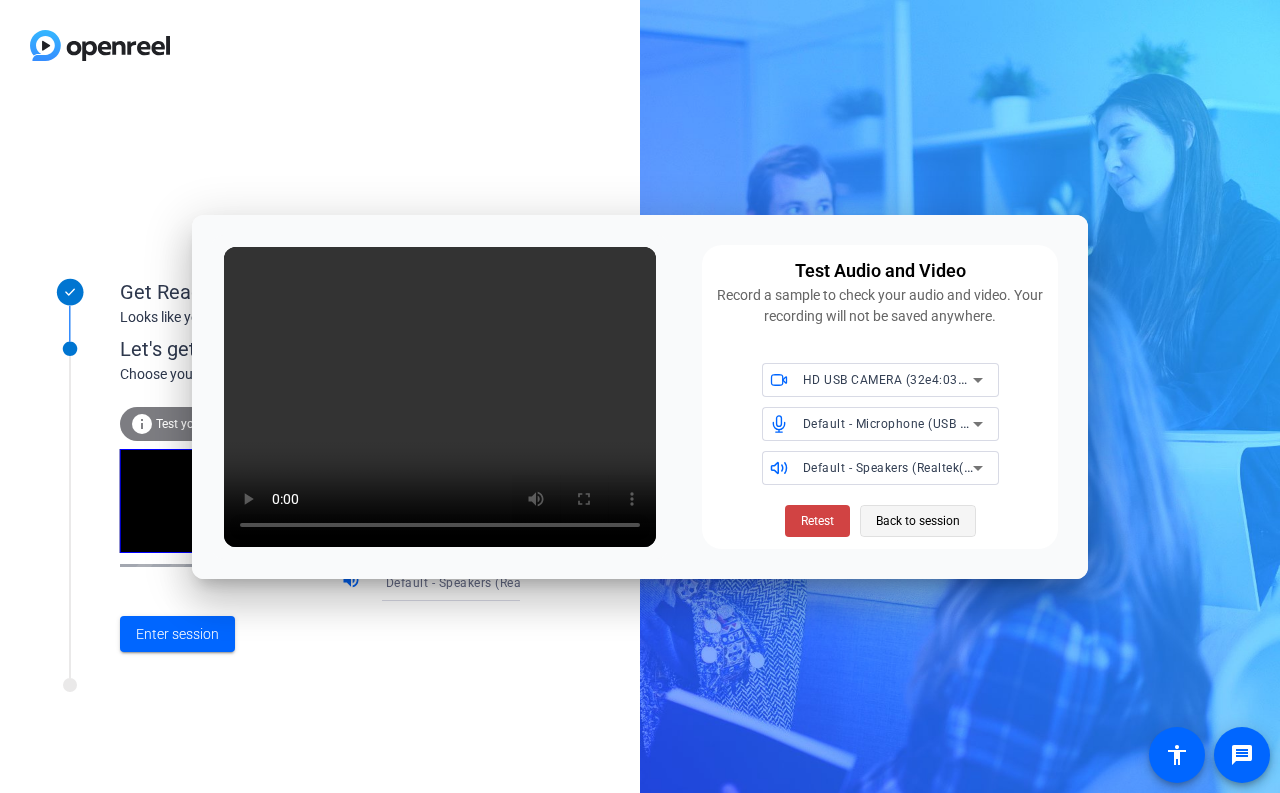 click on "Back to session" at bounding box center [918, 521] 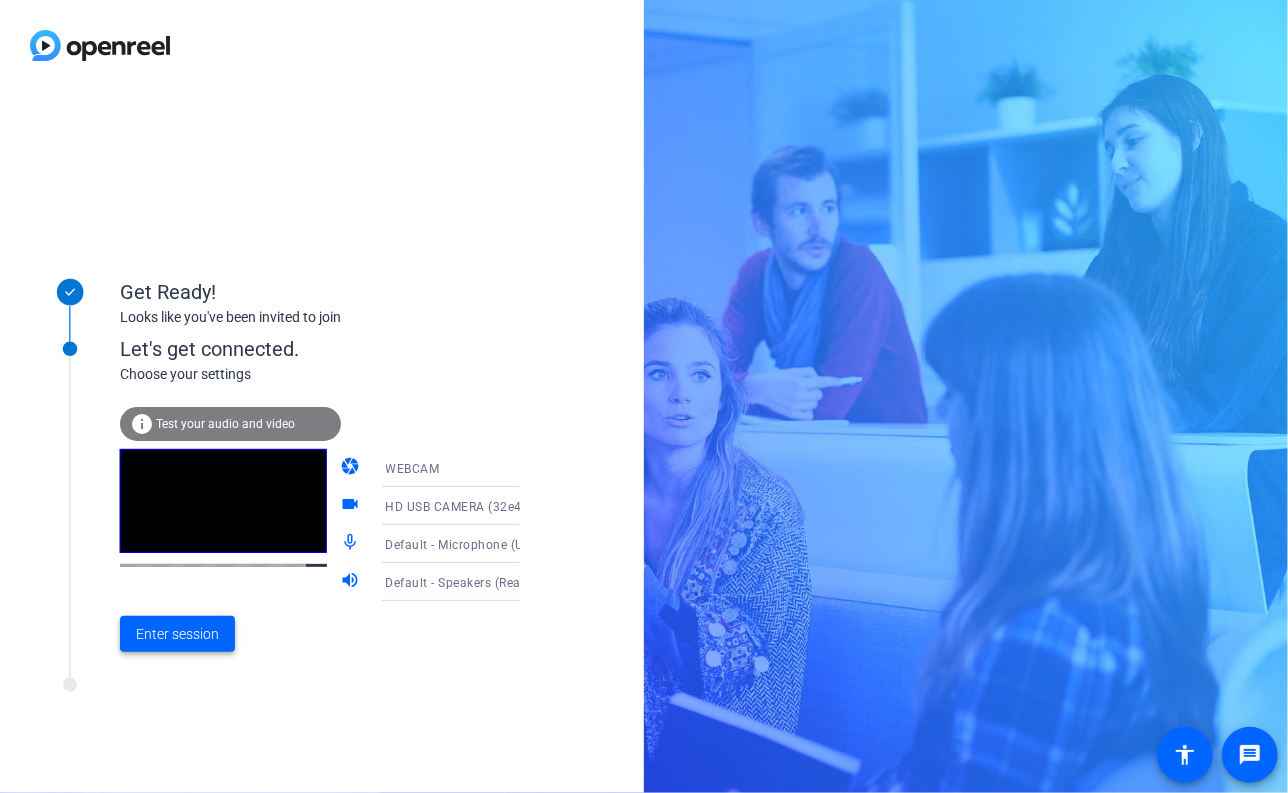drag, startPoint x: 175, startPoint y: 634, endPoint x: 172, endPoint y: 615, distance: 19.235384 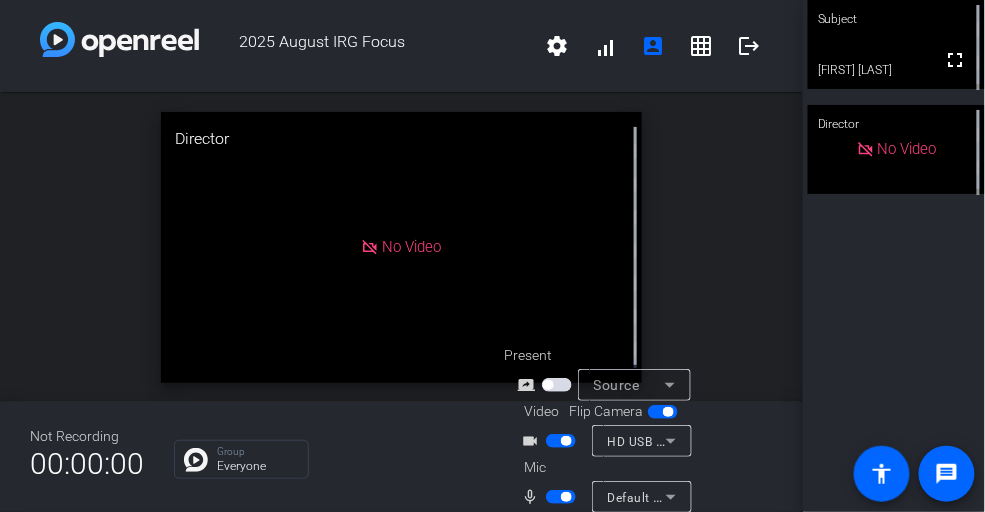 click on "Subject" at bounding box center (896, 19) 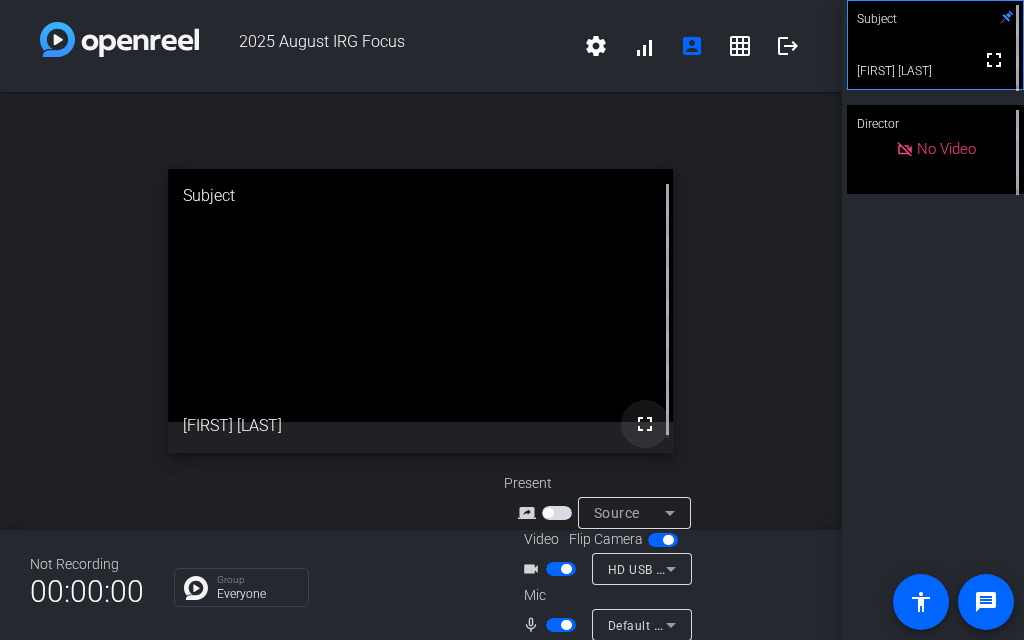 click on "fullscreen" 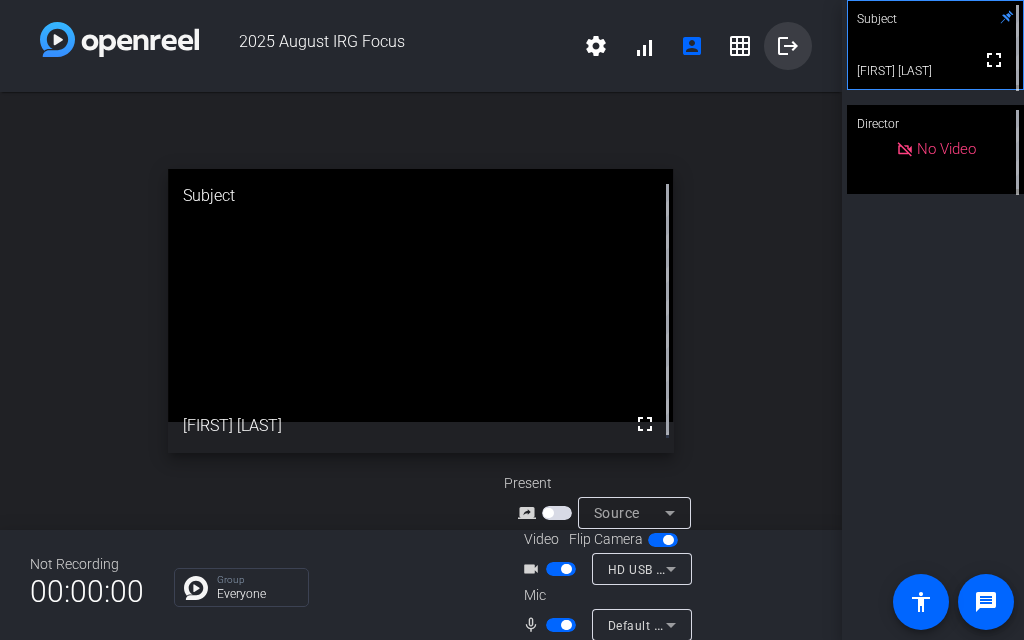 drag, startPoint x: 786, startPoint y: 43, endPoint x: 804, endPoint y: 40, distance: 18.248287 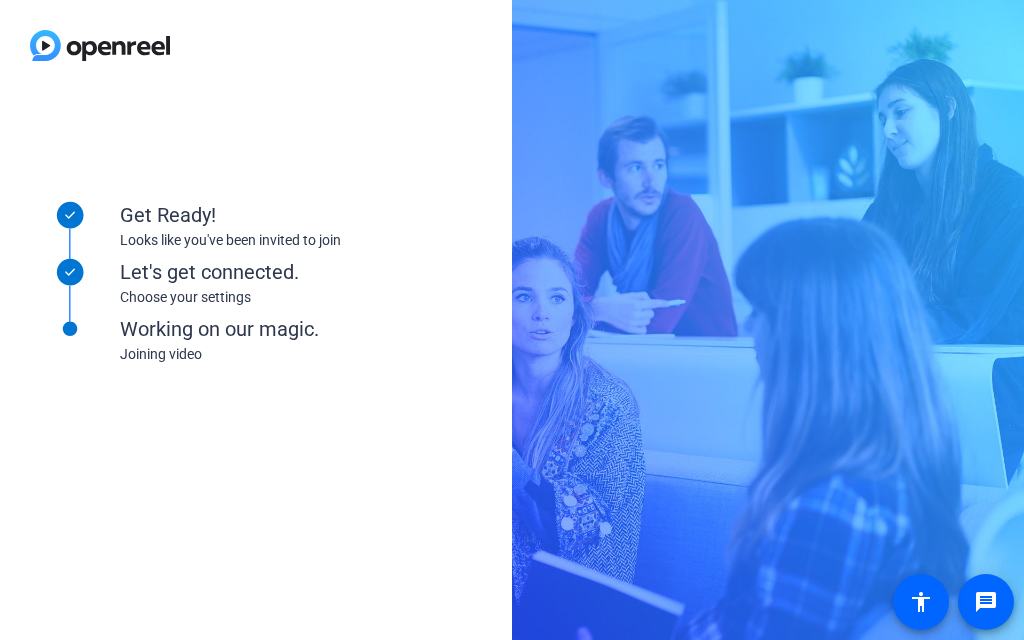 drag, startPoint x: 432, startPoint y: 86, endPoint x: 425, endPoint y: 38, distance: 48.507732 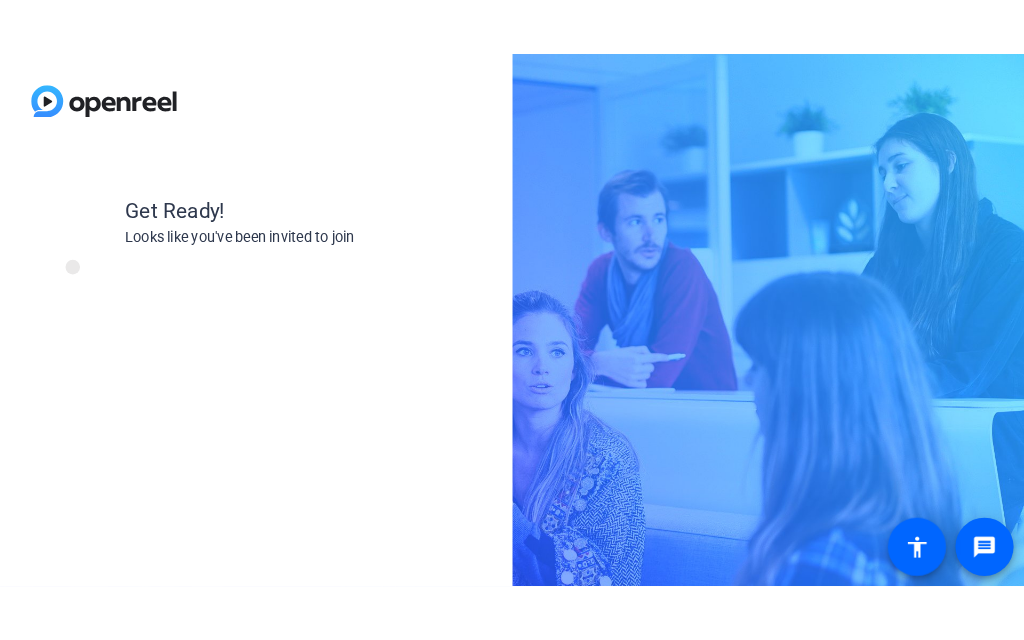 scroll, scrollTop: 0, scrollLeft: 0, axis: both 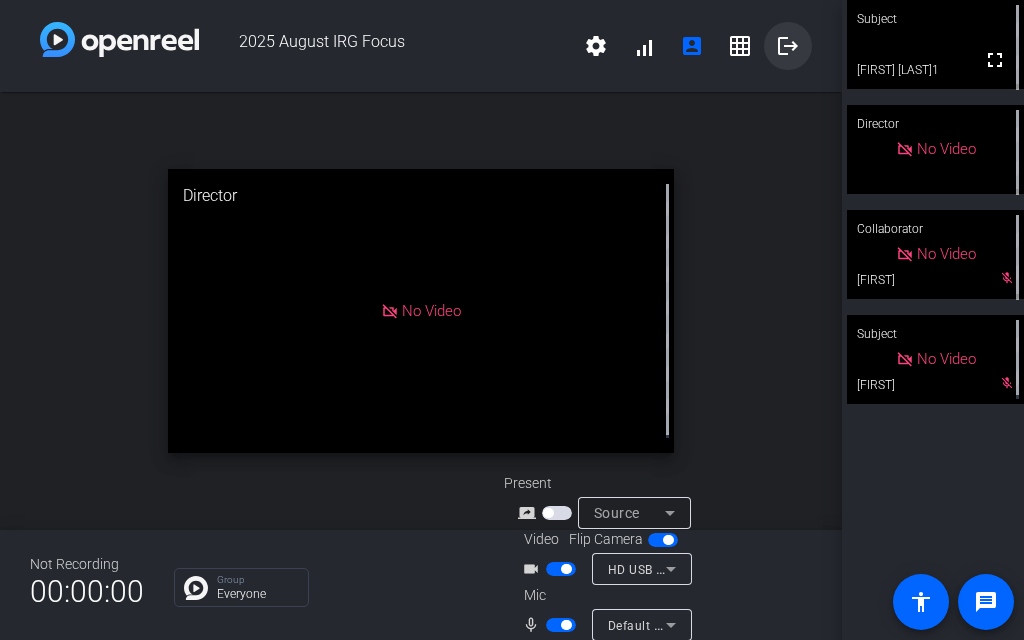 click on "logout" 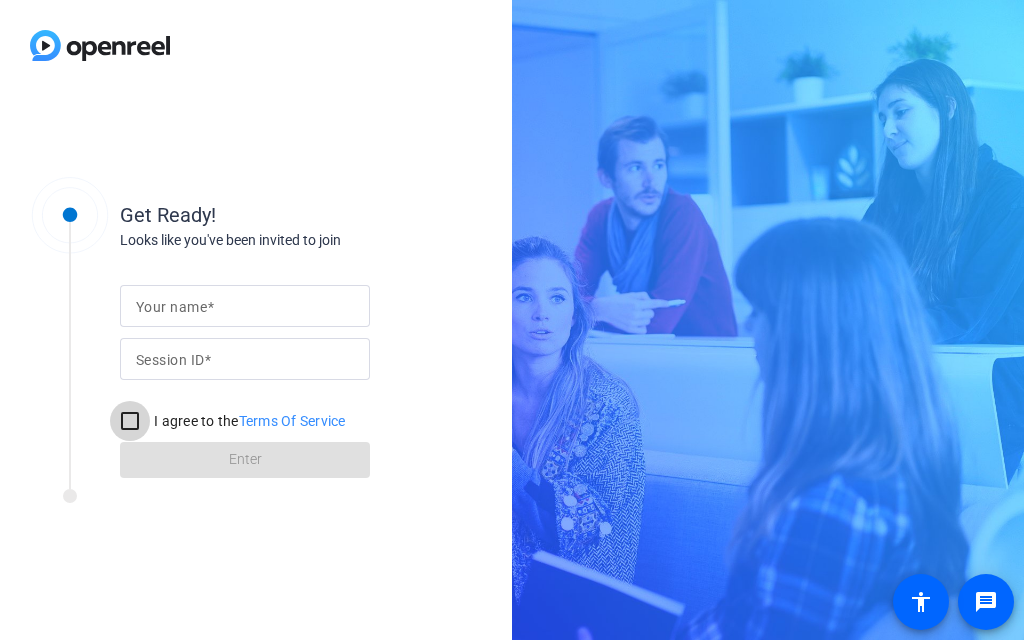 click on "I agree to the  Terms Of Service" at bounding box center (130, 421) 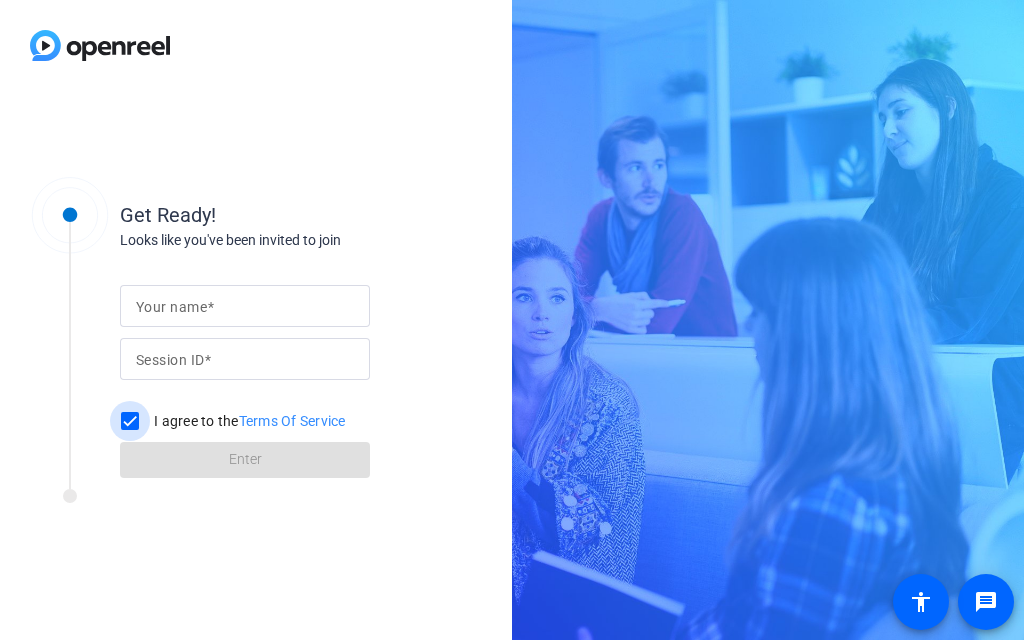 checkbox on "true" 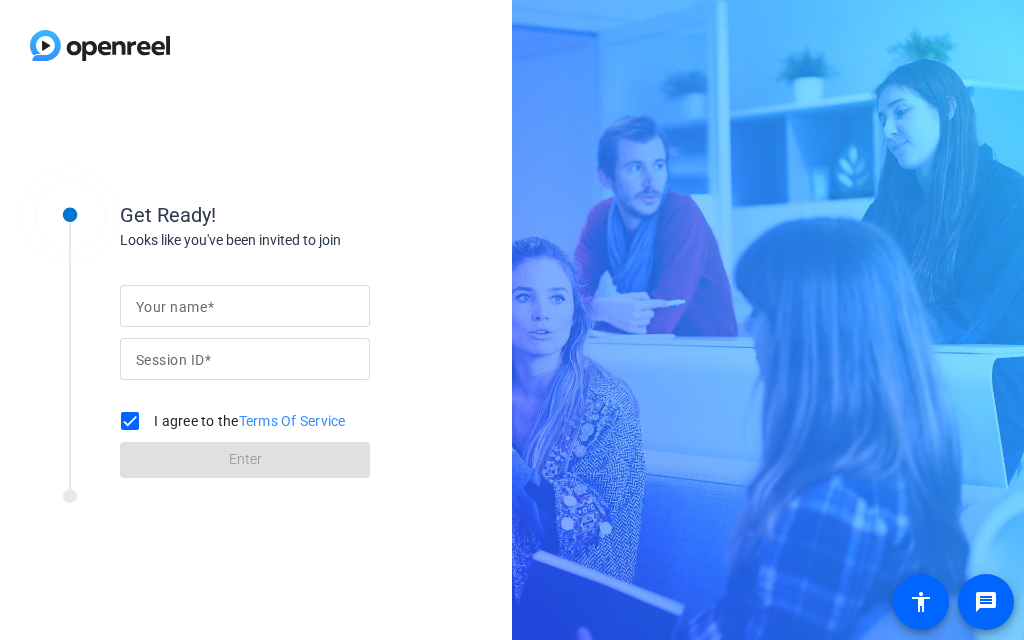 click on "Your name" at bounding box center [171, 307] 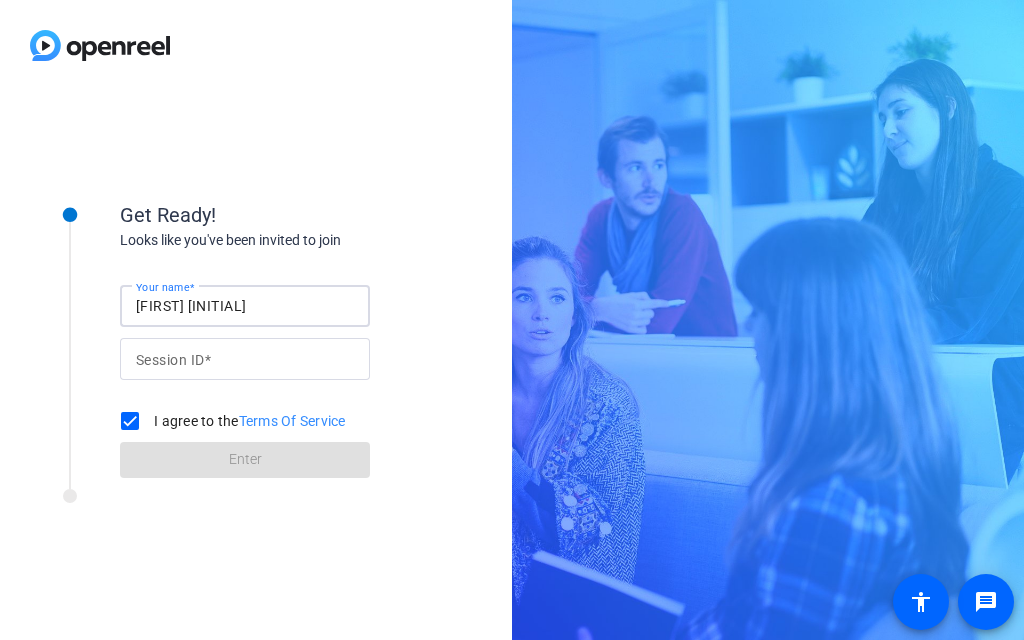 type on "[FIRST] [LAST]" 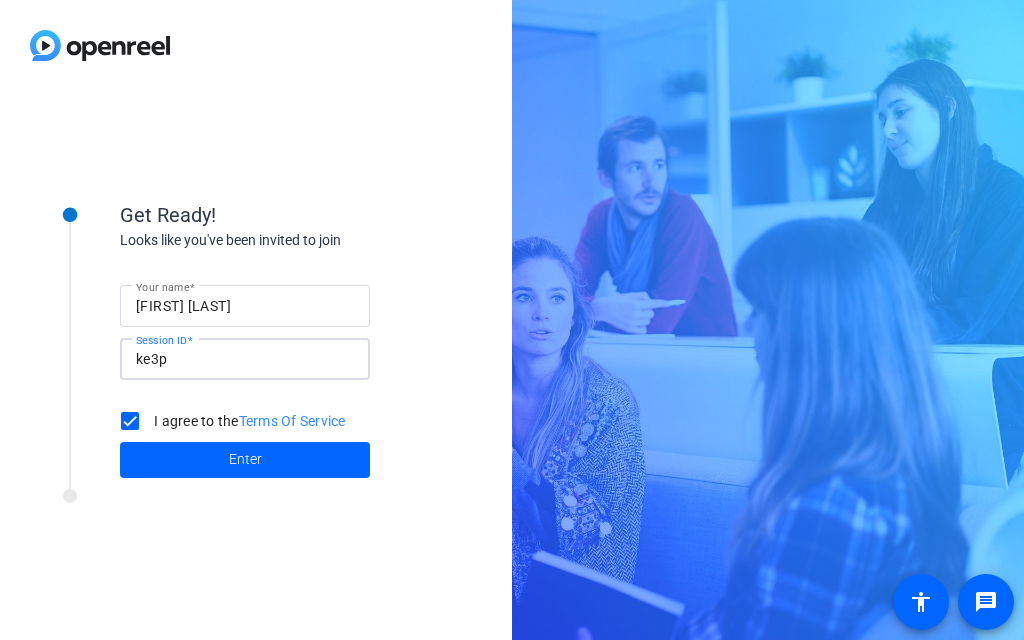 type on "ke3p" 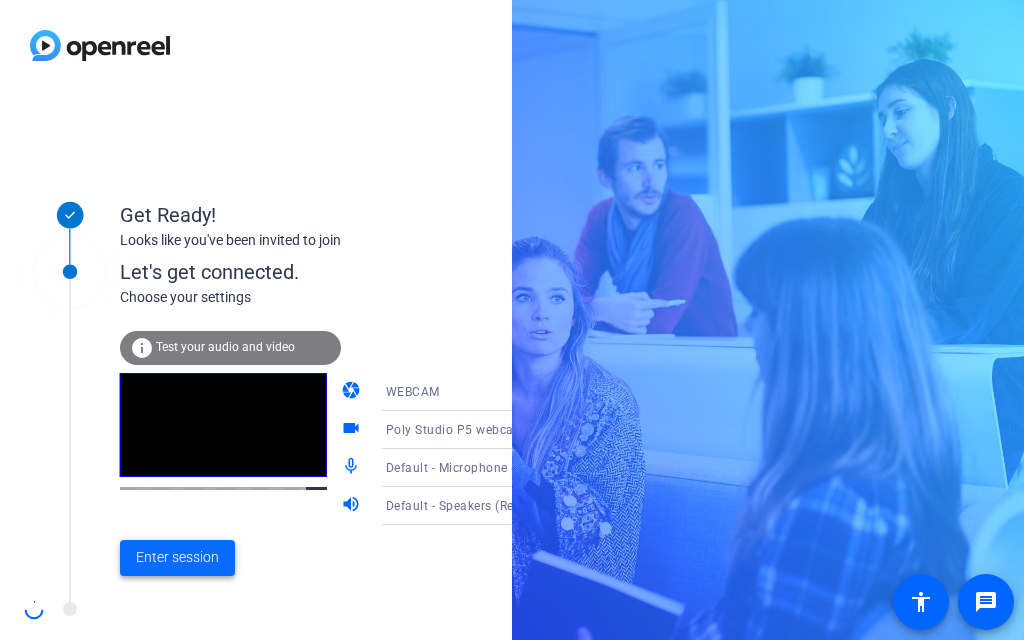 click on "Enter session" 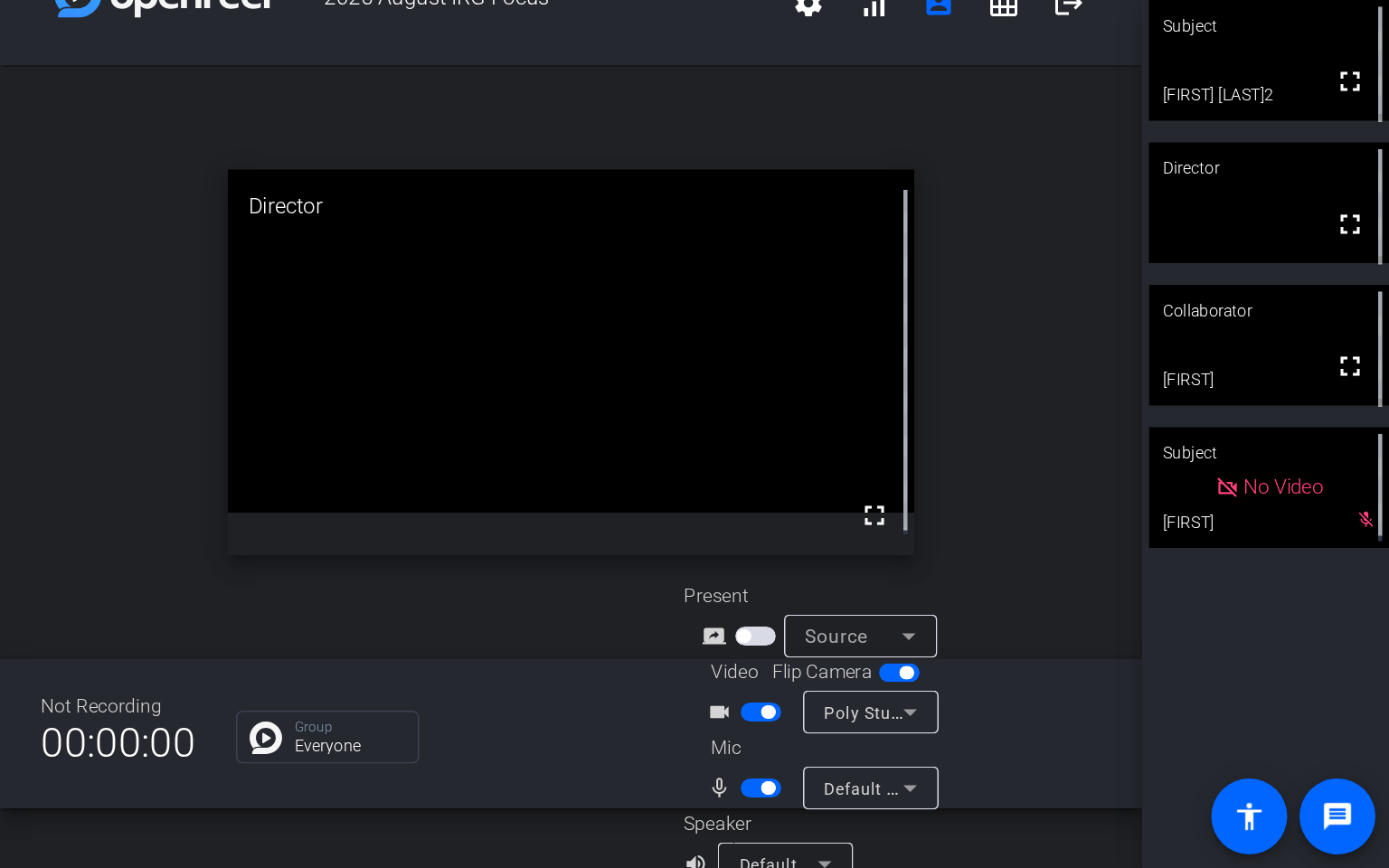scroll, scrollTop: 71, scrollLeft: 0, axis: vertical 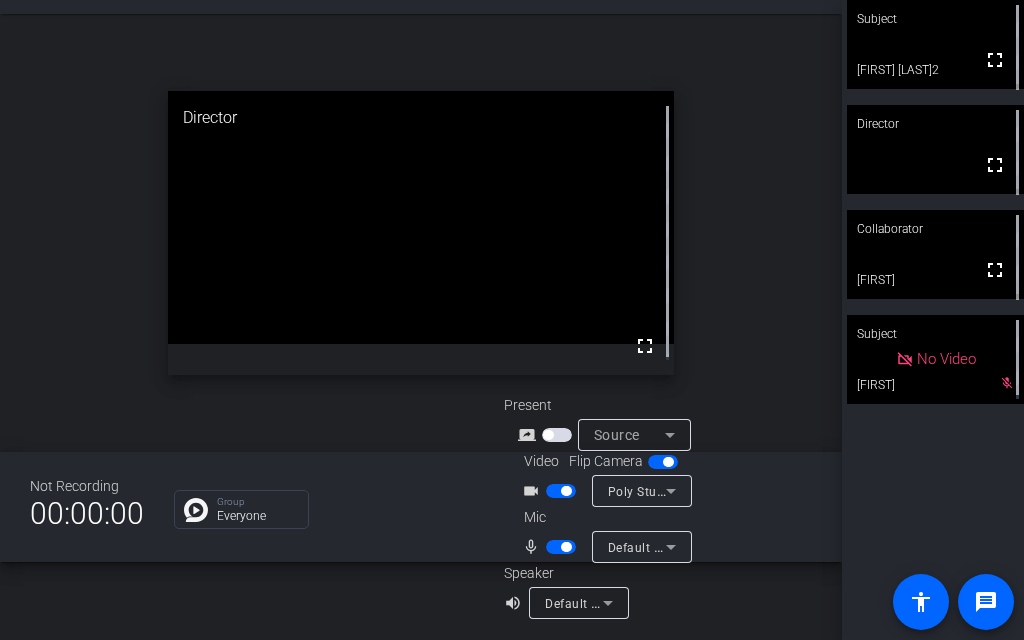 click on "Default - Speakers (Realtek(R) Audio)" at bounding box center (579, 603) 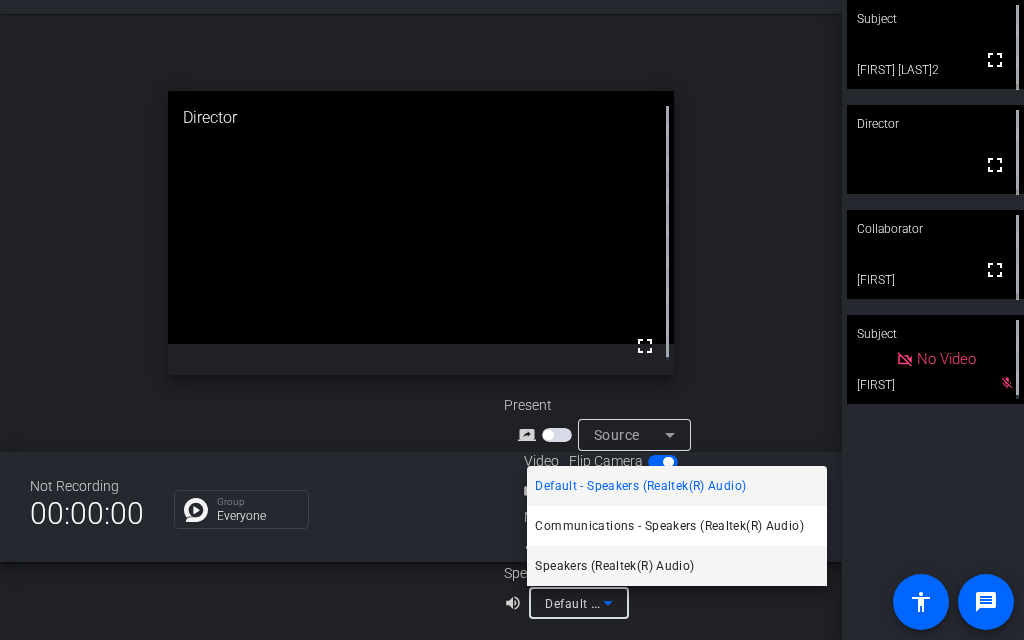 click on "Speakers (Realtek(R) Audio)" at bounding box center (614, 566) 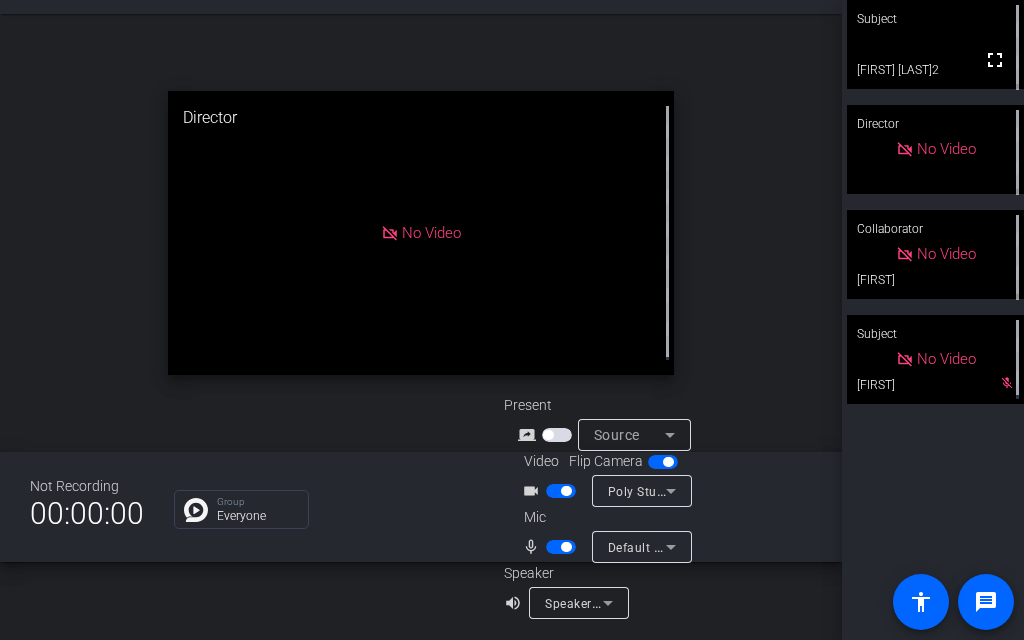 click on "open_in_new  Director   No Video" 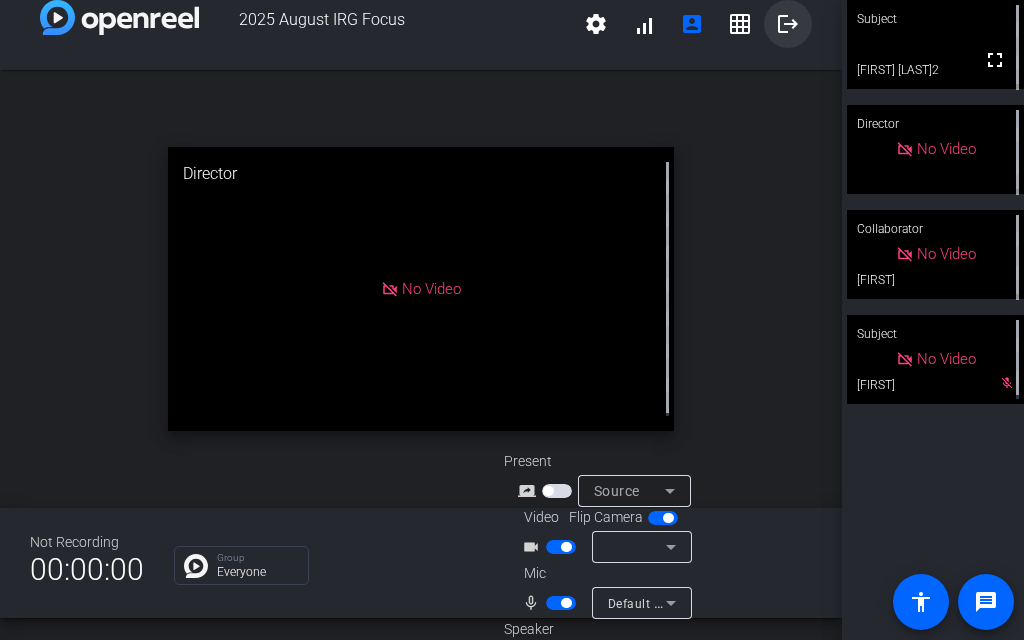 click on "logout" 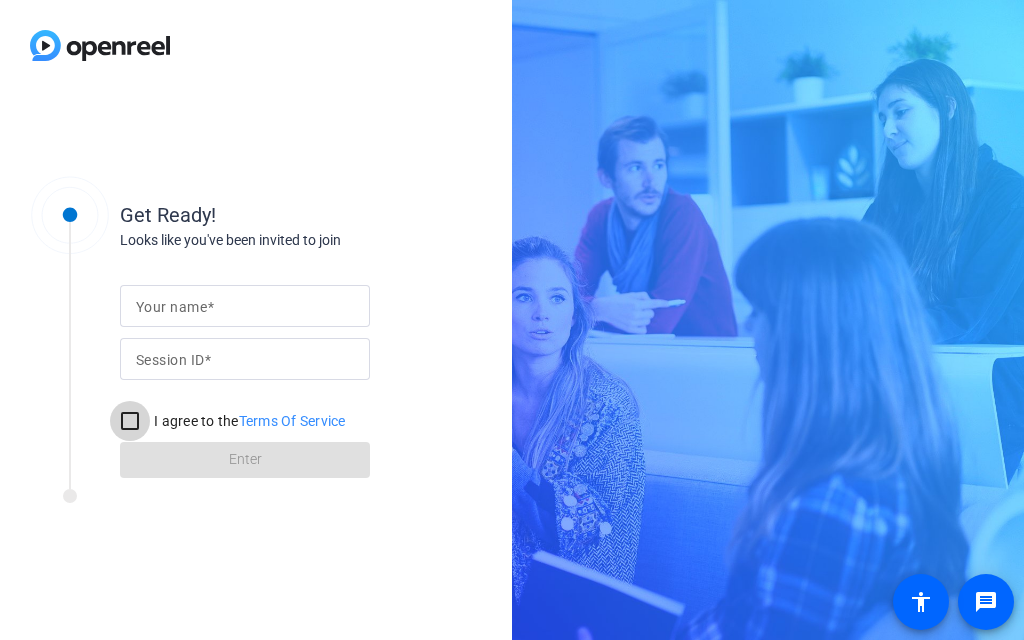 click on "I agree to the  Terms Of Service" at bounding box center [130, 421] 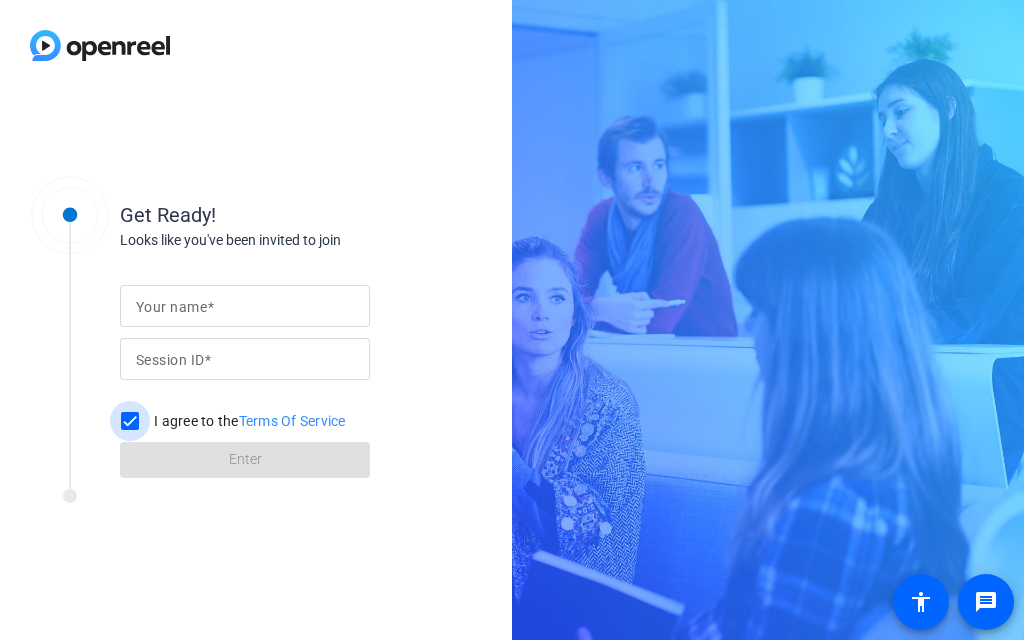 checkbox on "true" 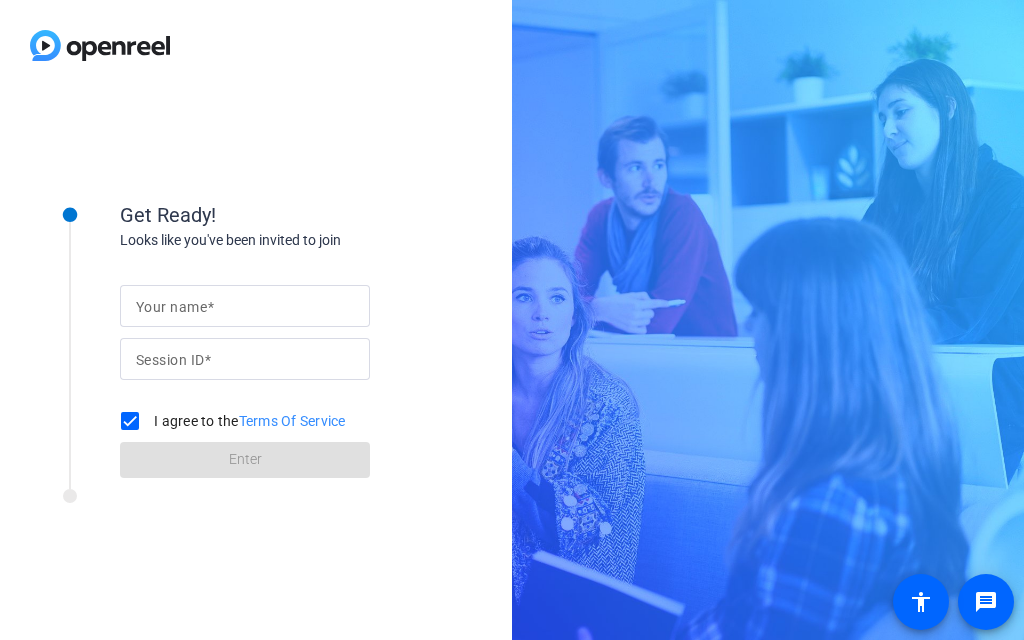 click on "Your name" at bounding box center (171, 307) 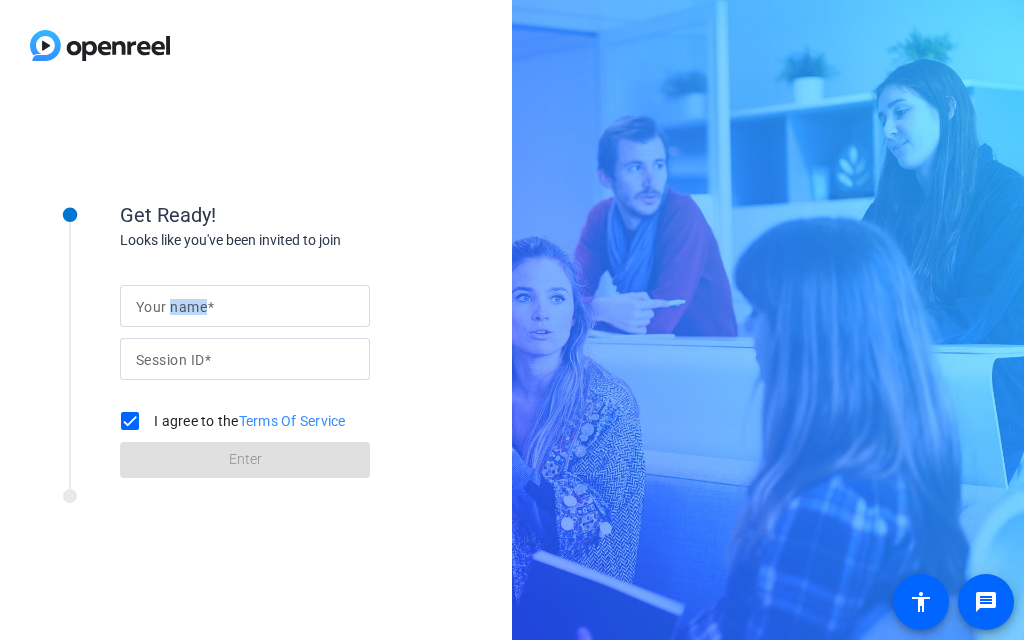 click on "Your name" at bounding box center (171, 307) 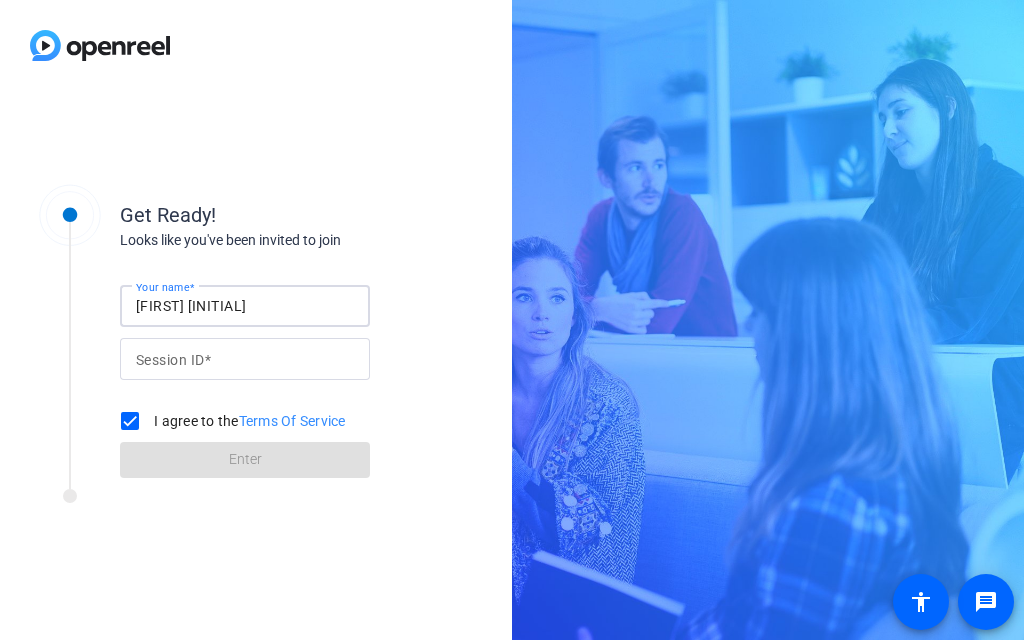 type on "[FIRST] [INITIAL]" 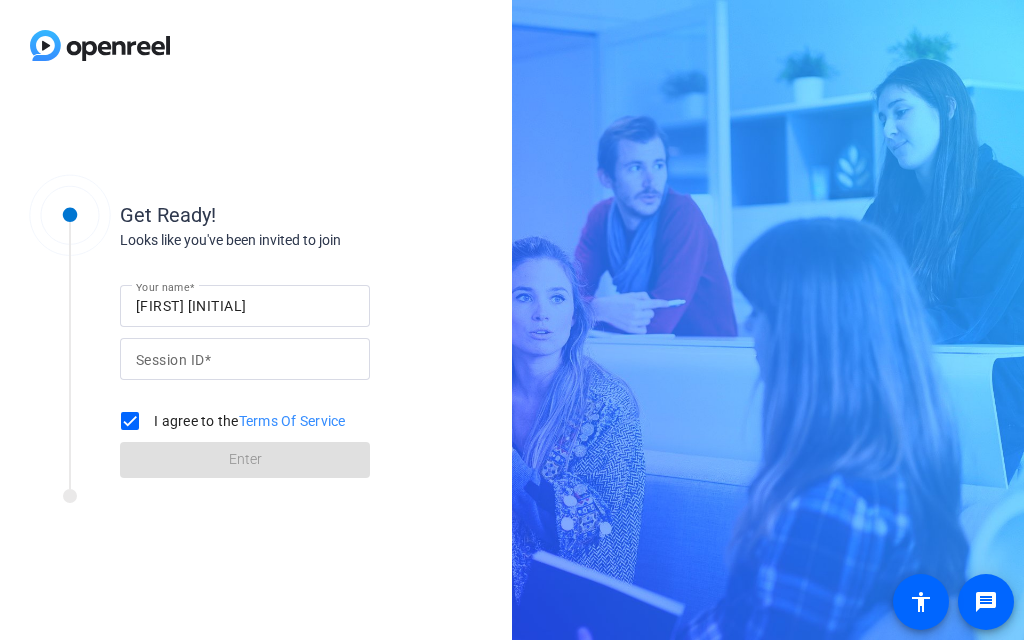 click on "Session ID" at bounding box center [170, 360] 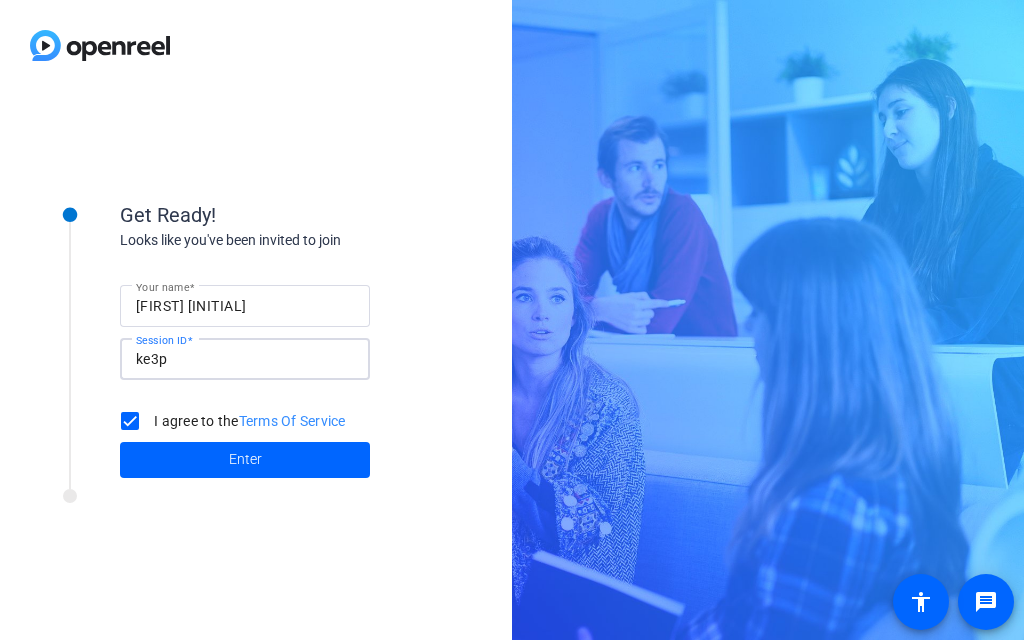 type on "ke3p" 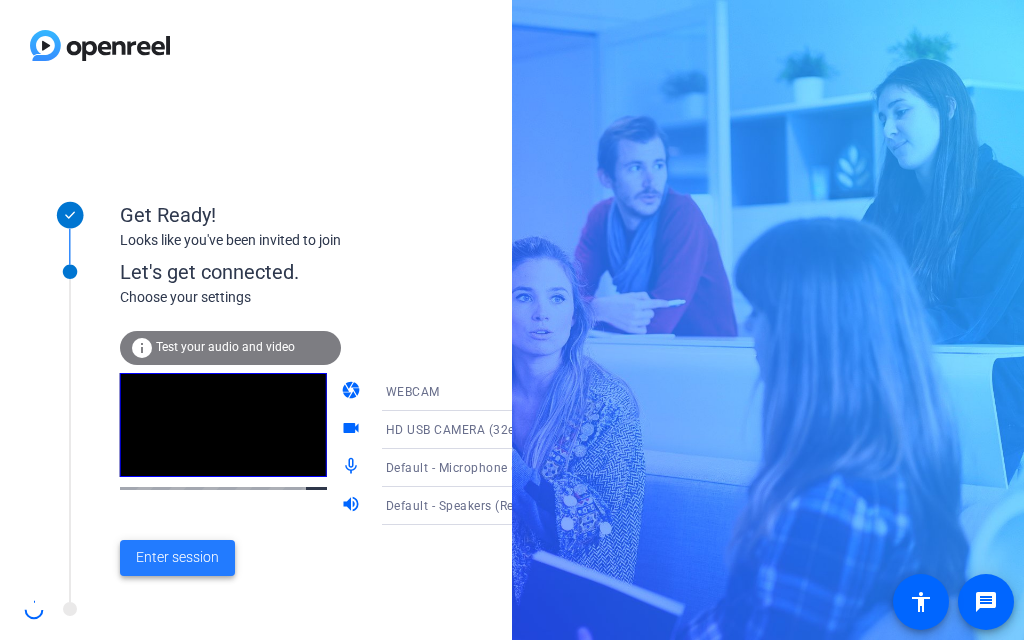click on "Enter session" 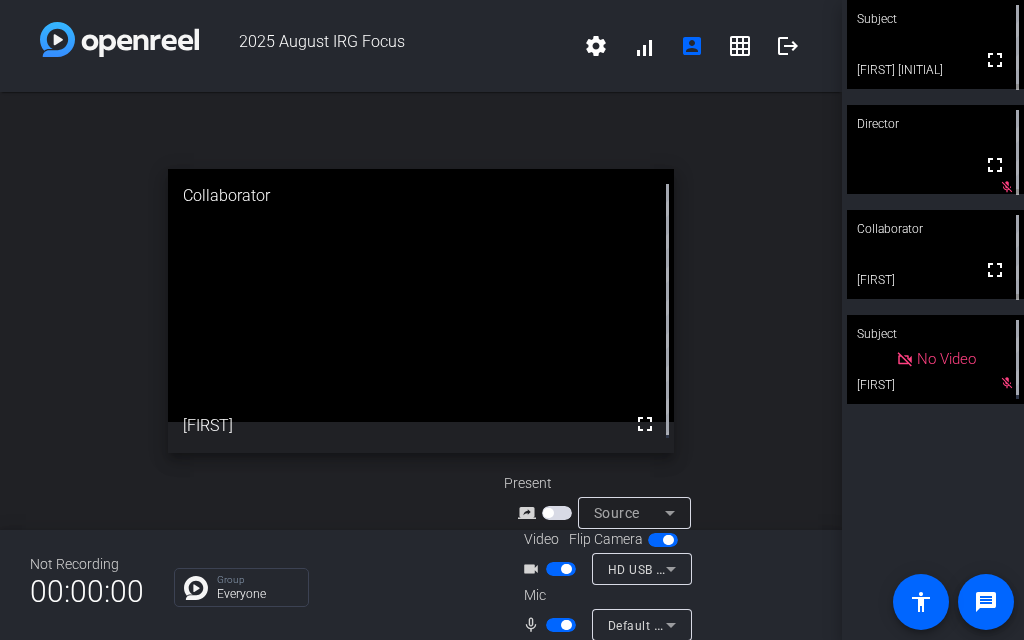 drag, startPoint x: 195, startPoint y: 555, endPoint x: 8, endPoint y: 324, distance: 297.20364 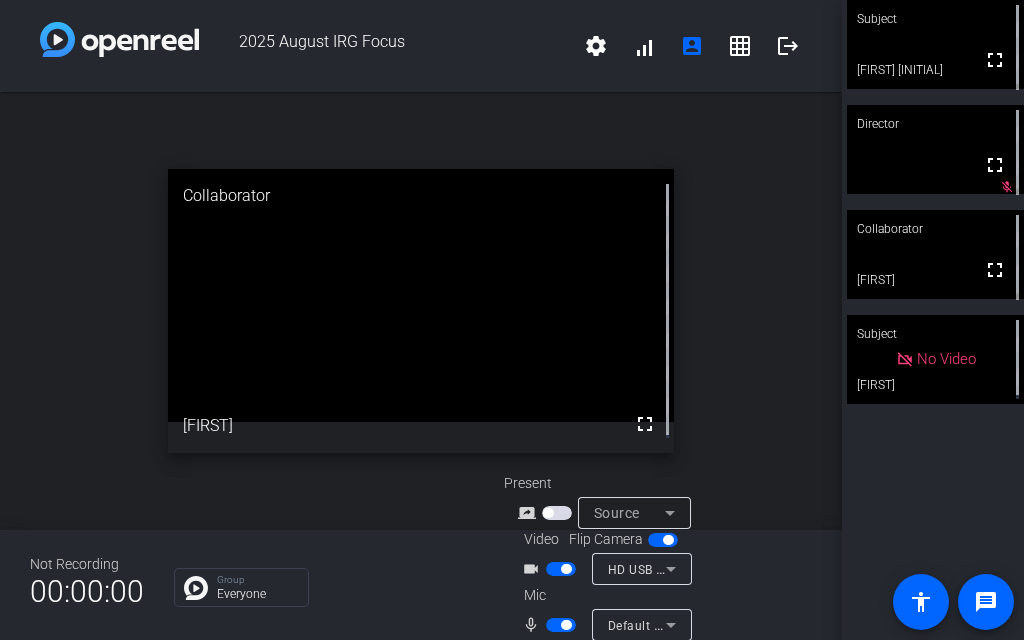 click 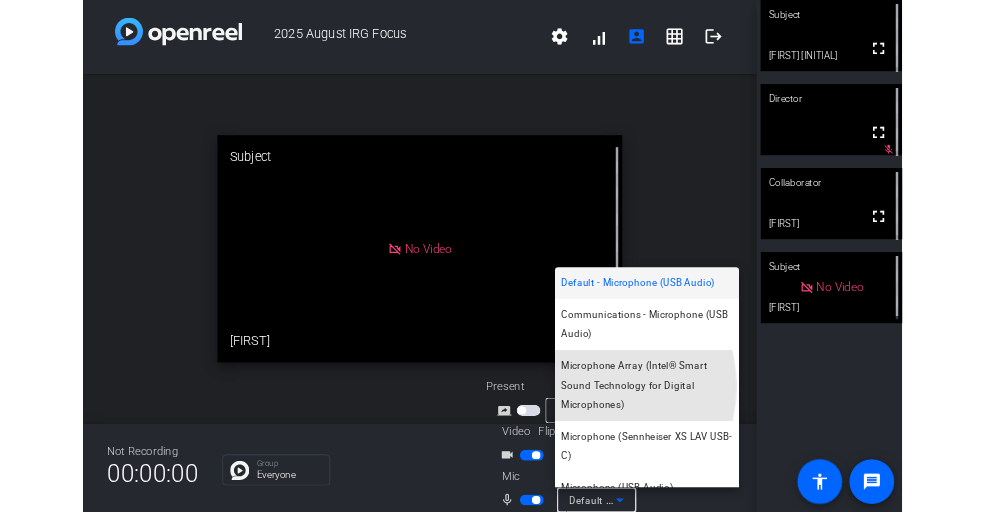 scroll, scrollTop: 20, scrollLeft: 0, axis: vertical 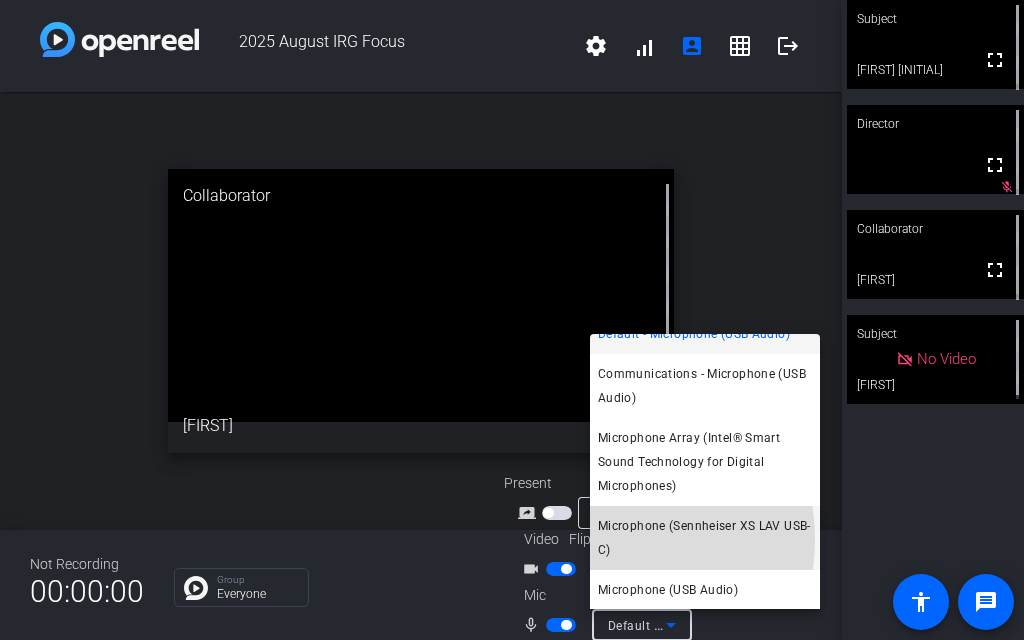 click on "Microphone (Sennheiser XS LAV USB-C)" at bounding box center (705, 538) 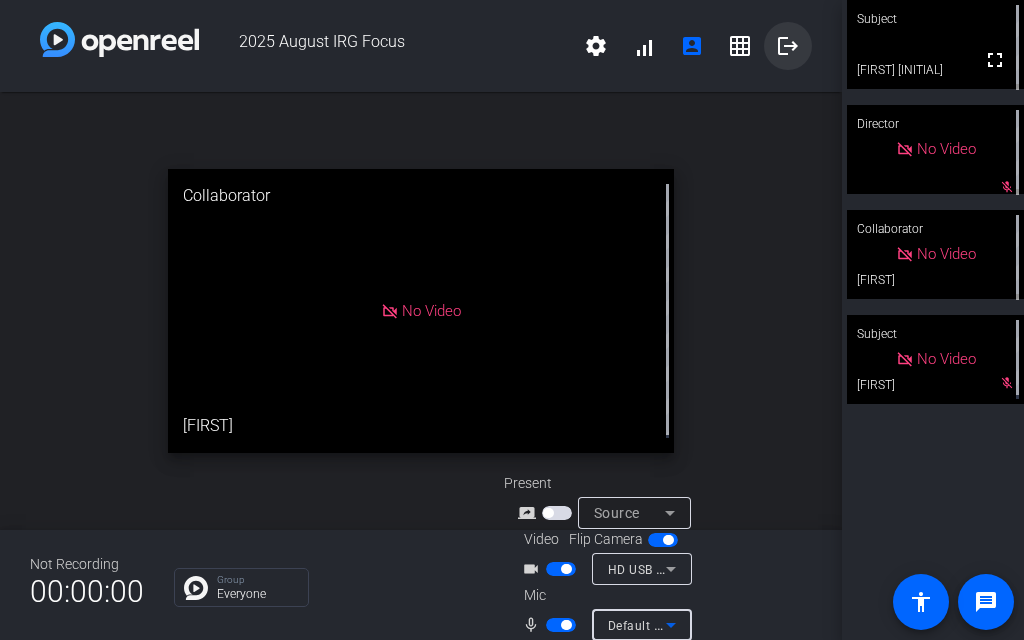 click 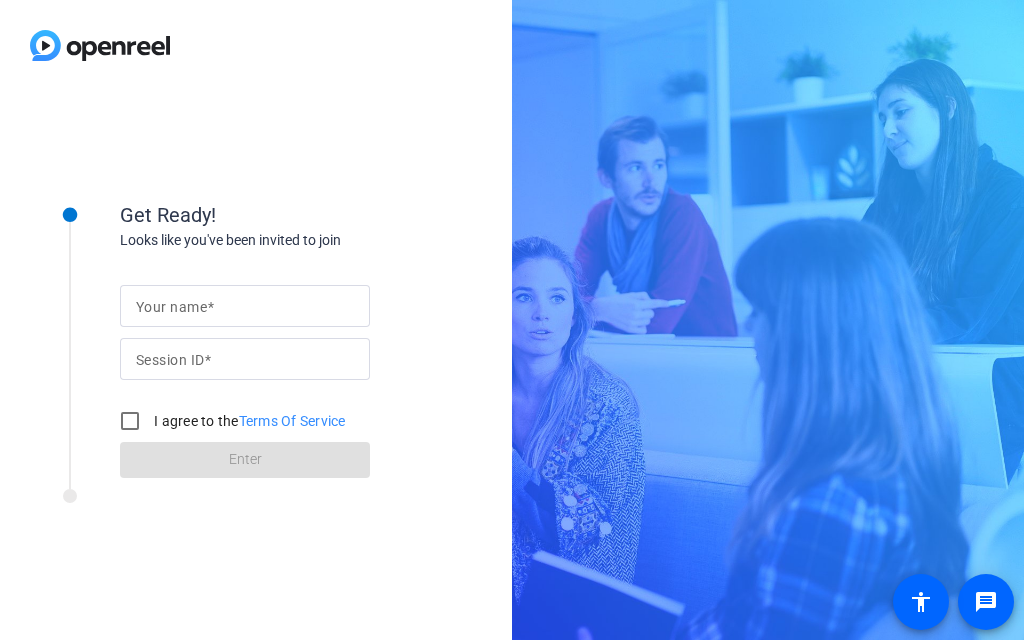 click on "Your name" at bounding box center [245, 306] 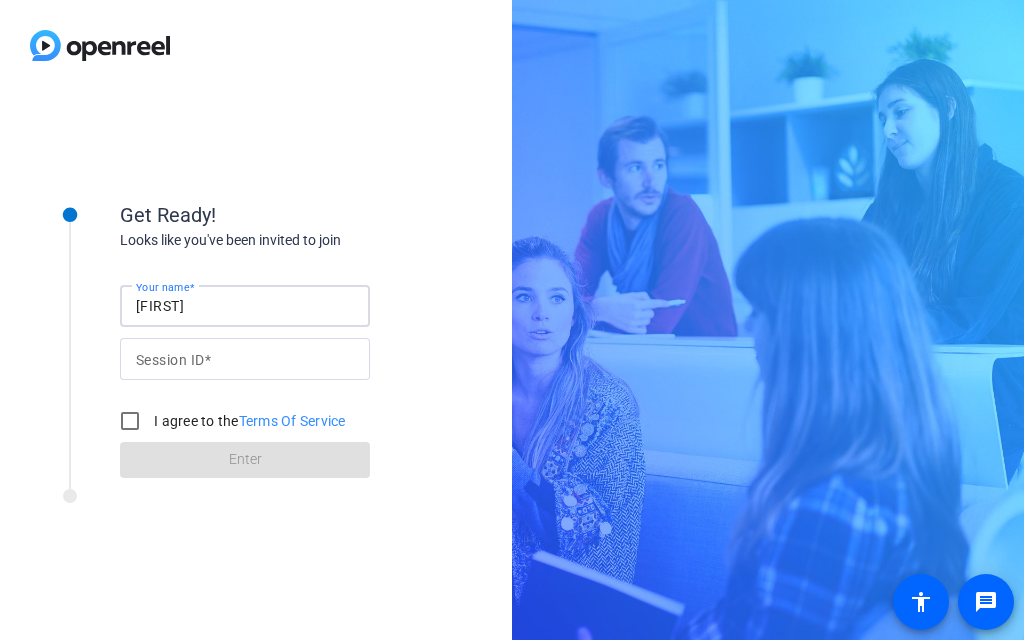 type on "brian" 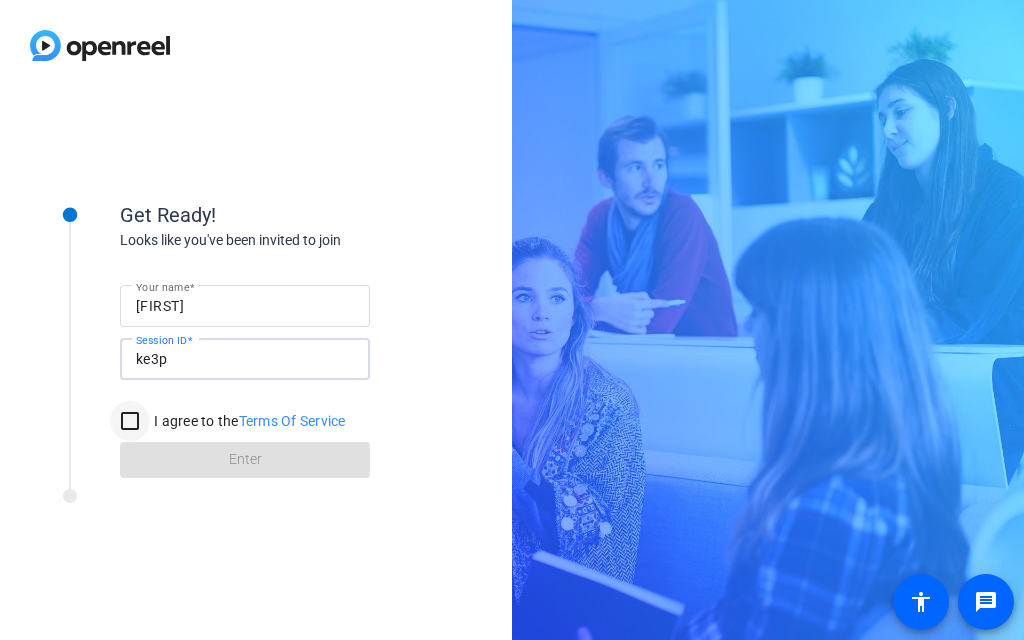 type on "ke3p" 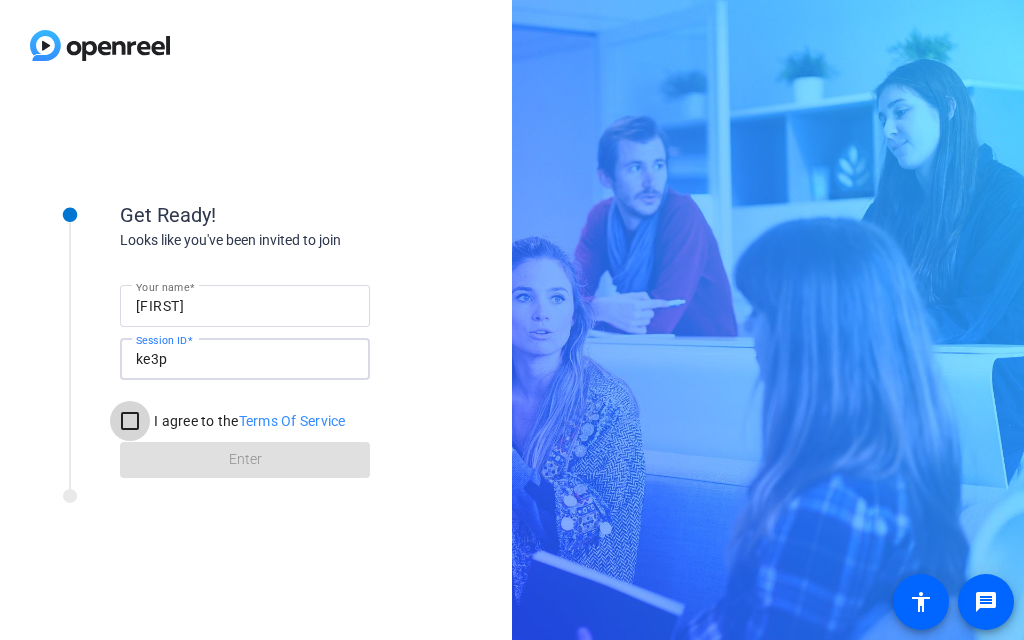 click on "I agree to the  Terms Of Service" at bounding box center (130, 421) 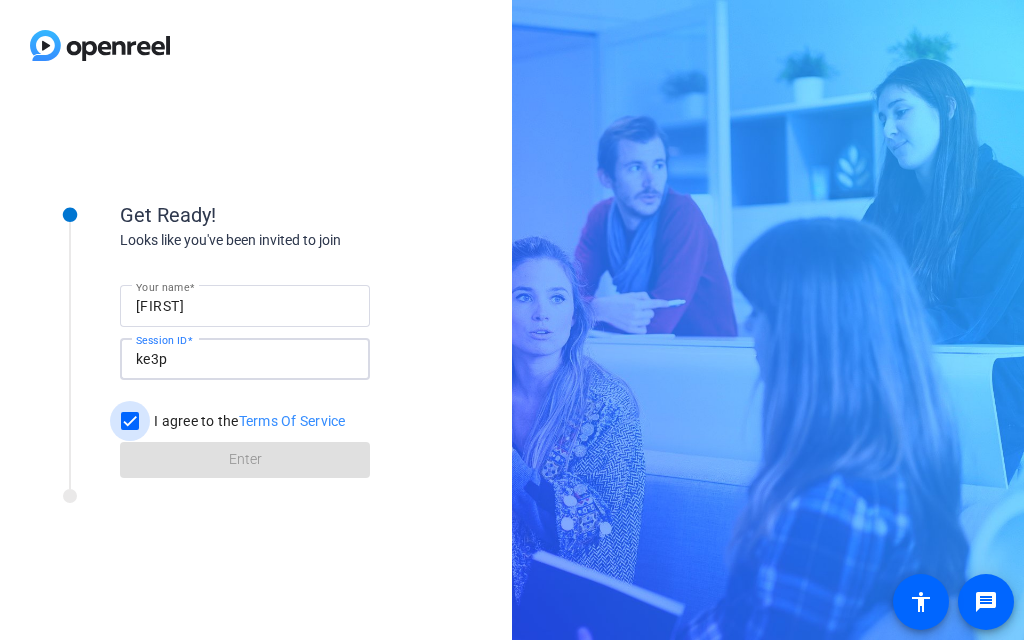 checkbox on "true" 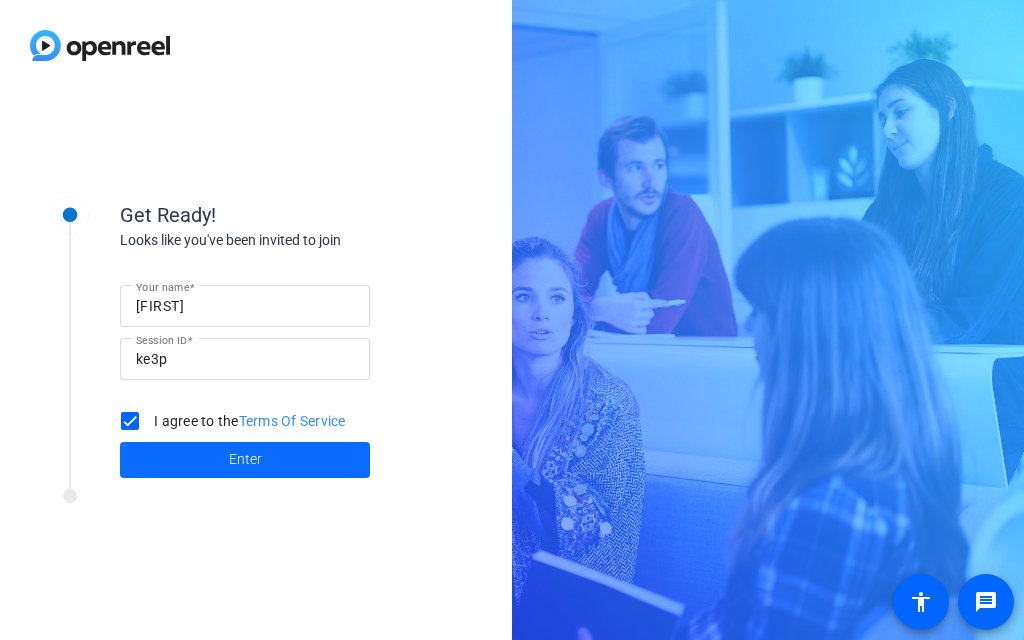 click 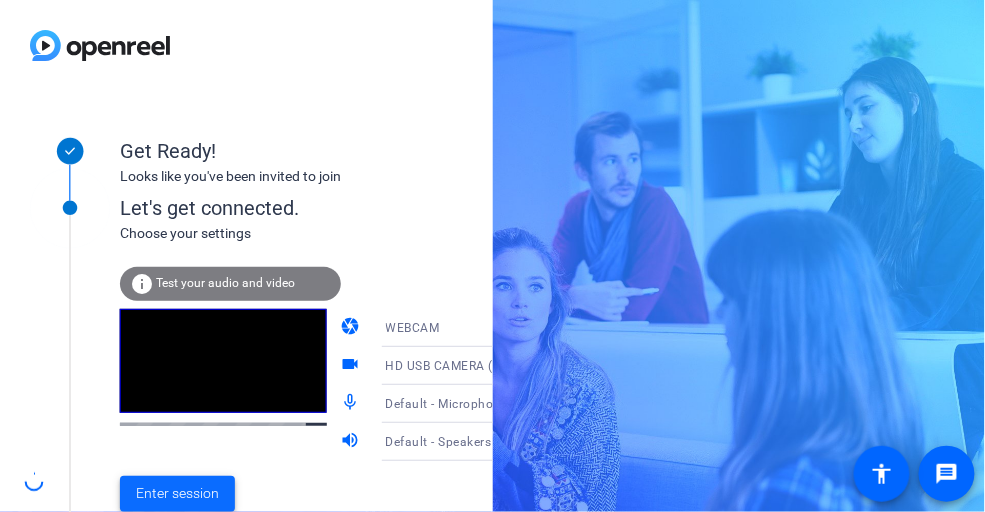 click 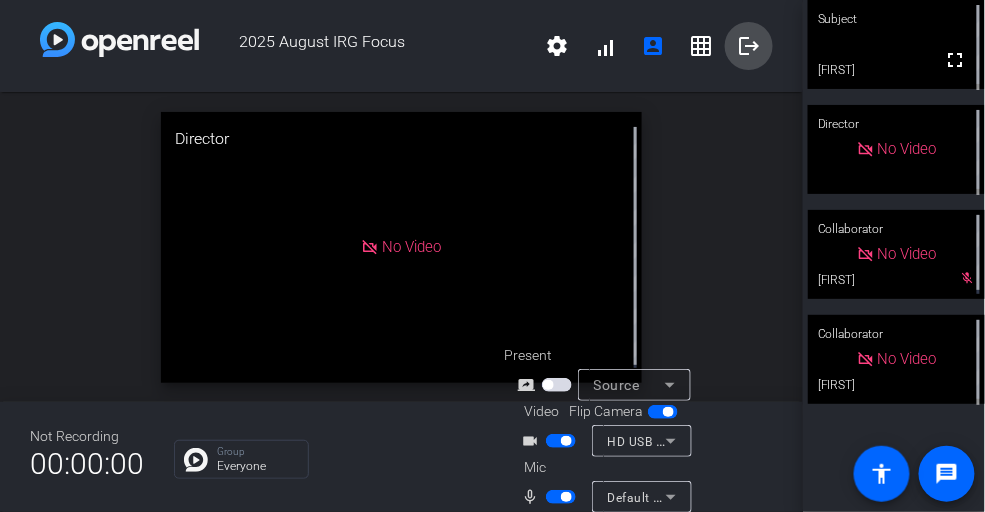 click on "logout" 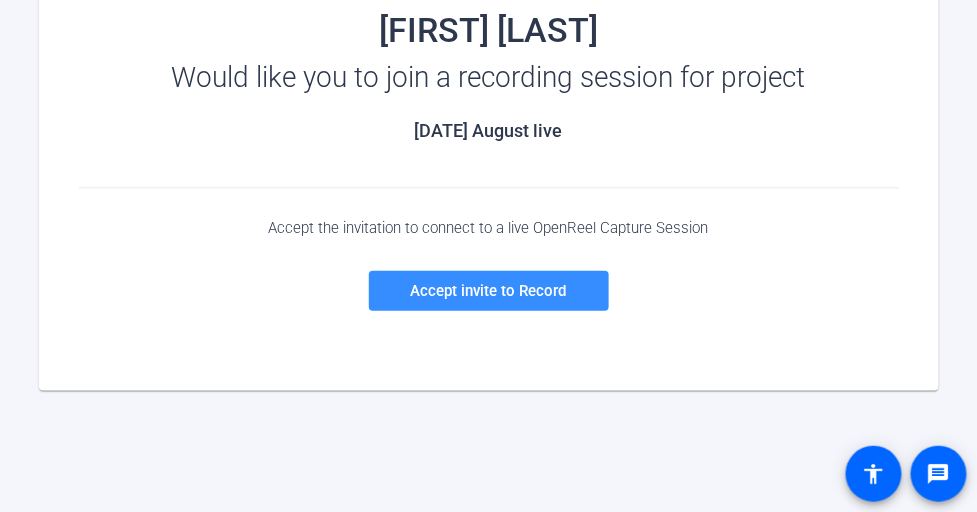 scroll, scrollTop: 295, scrollLeft: 0, axis: vertical 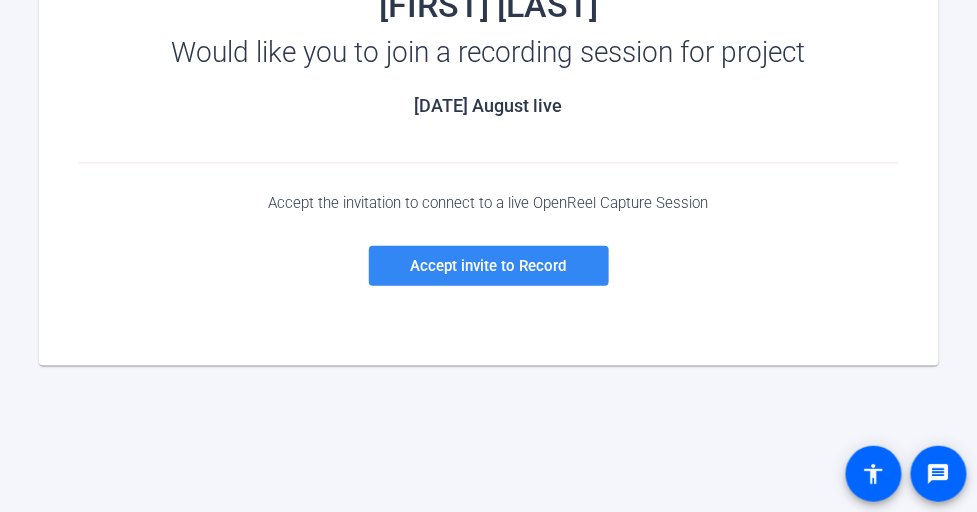 click on "Accept invite to Record" 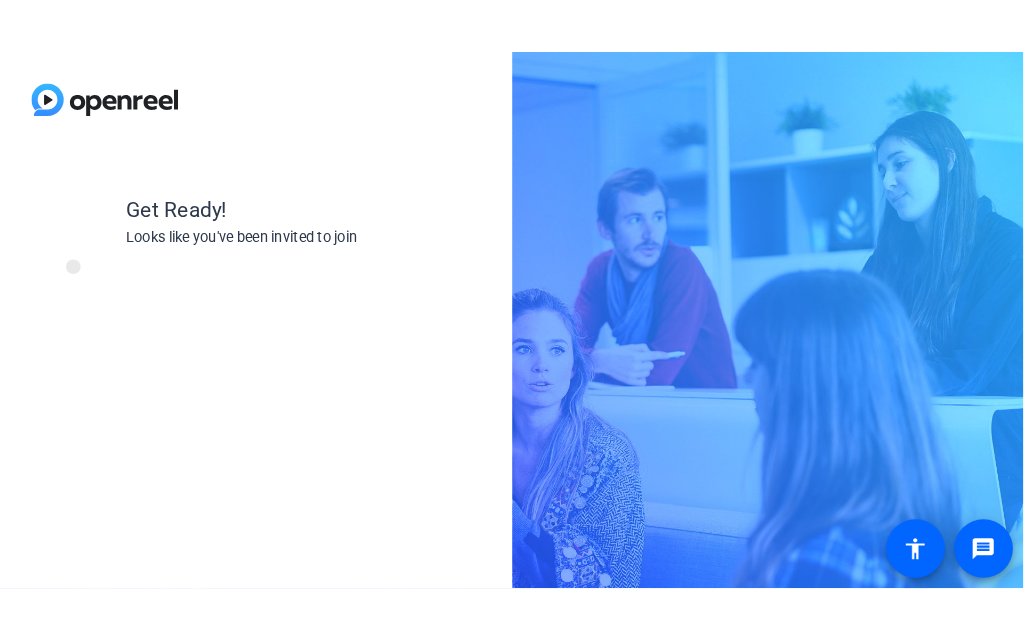 scroll, scrollTop: 0, scrollLeft: 0, axis: both 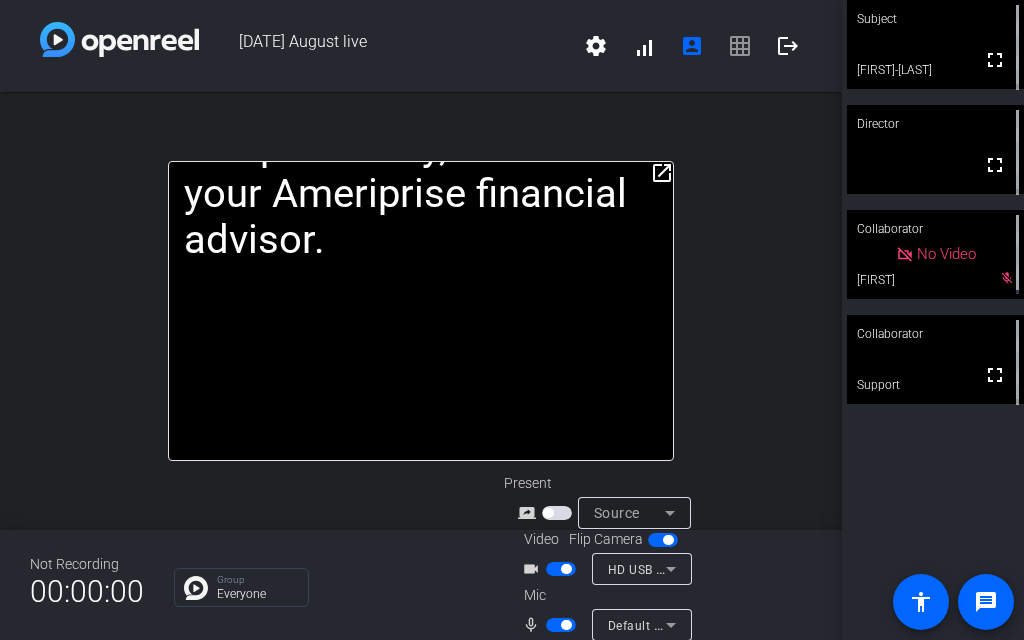 click on "open_in_new" 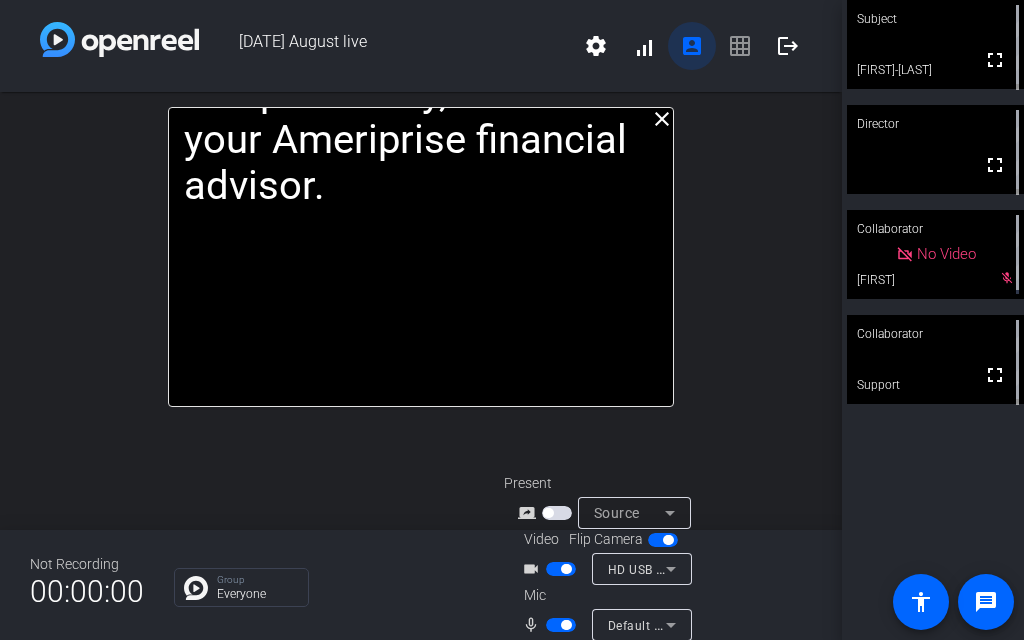 click on "account_box" 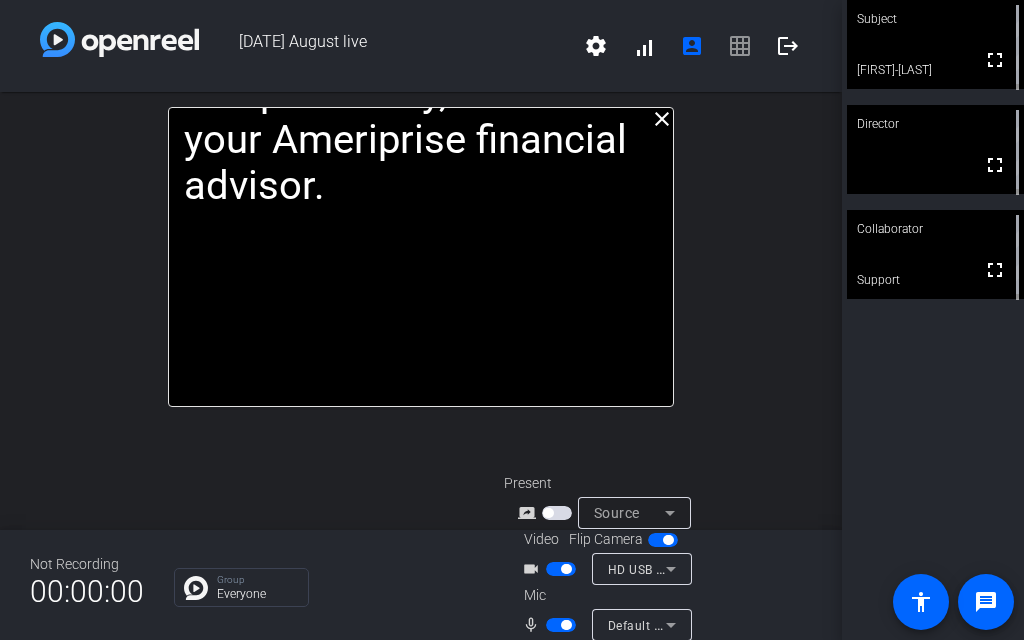 click on "settings   signal_cellular_alt  account_box grid_on logout" 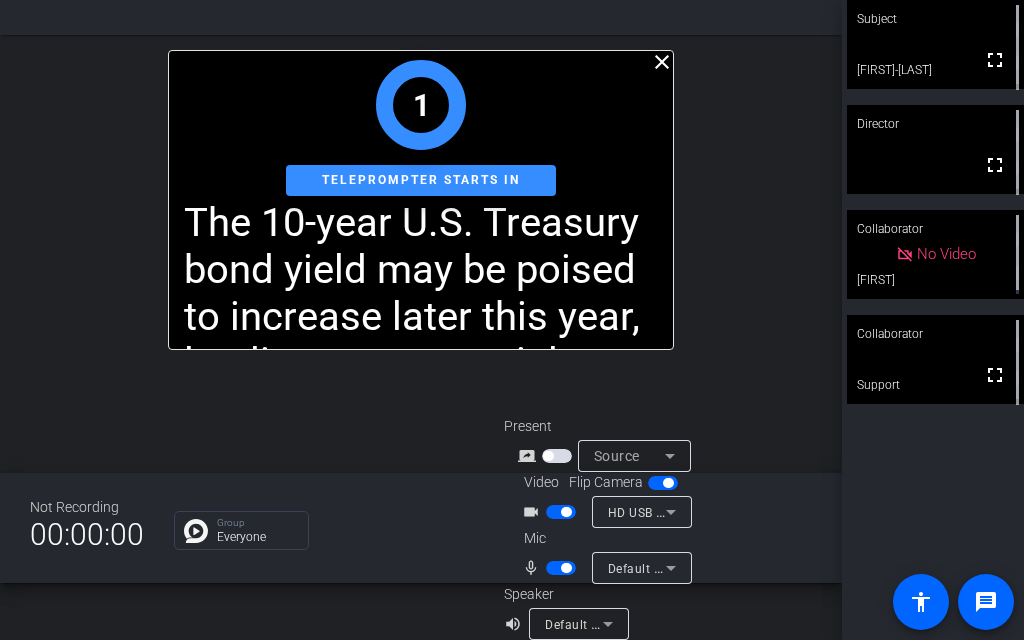 scroll, scrollTop: 78, scrollLeft: 0, axis: vertical 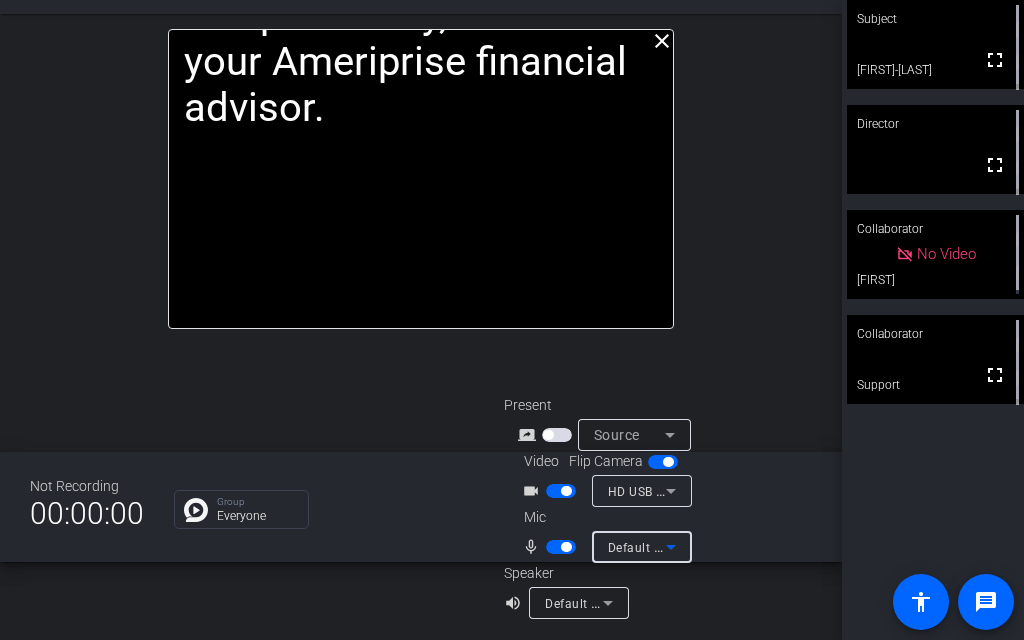 click on "Default - Microphone (USB Audio)" at bounding box center (706, 547) 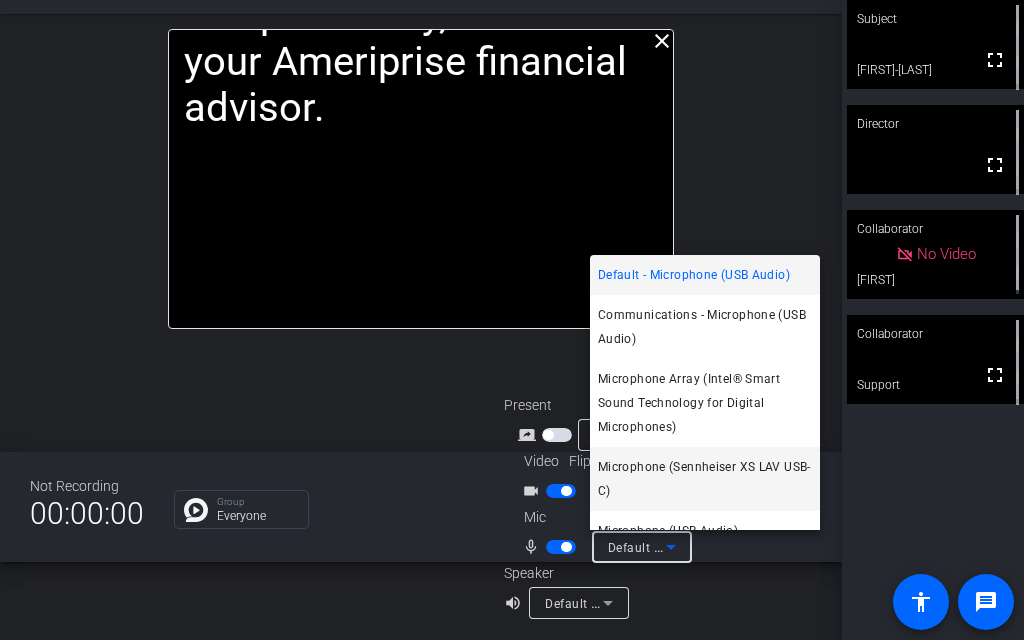 click on "Microphone (Sennheiser XS LAV USB-C)" at bounding box center [705, 479] 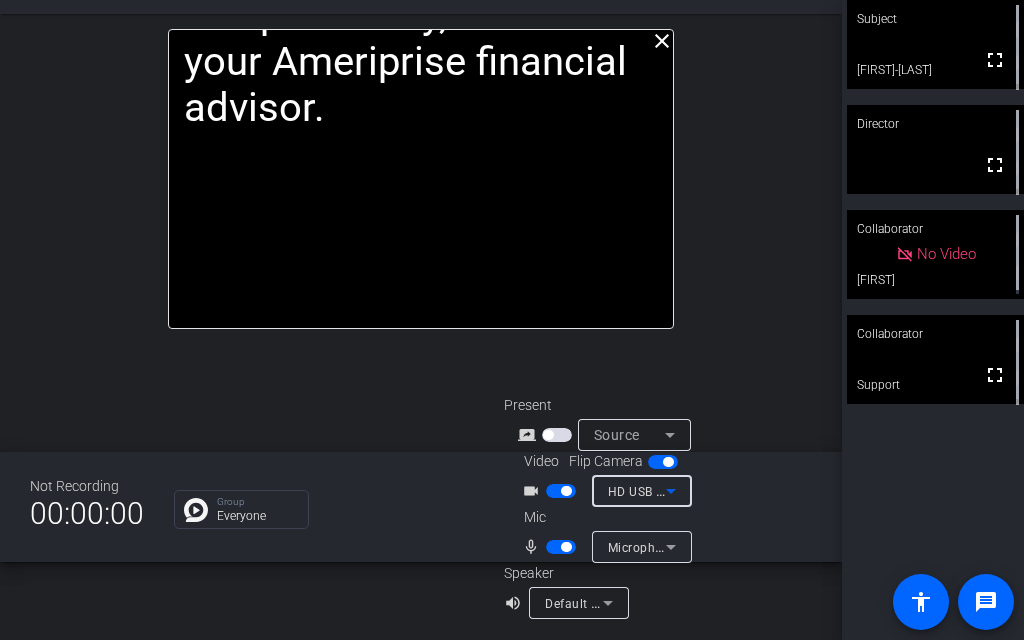 click 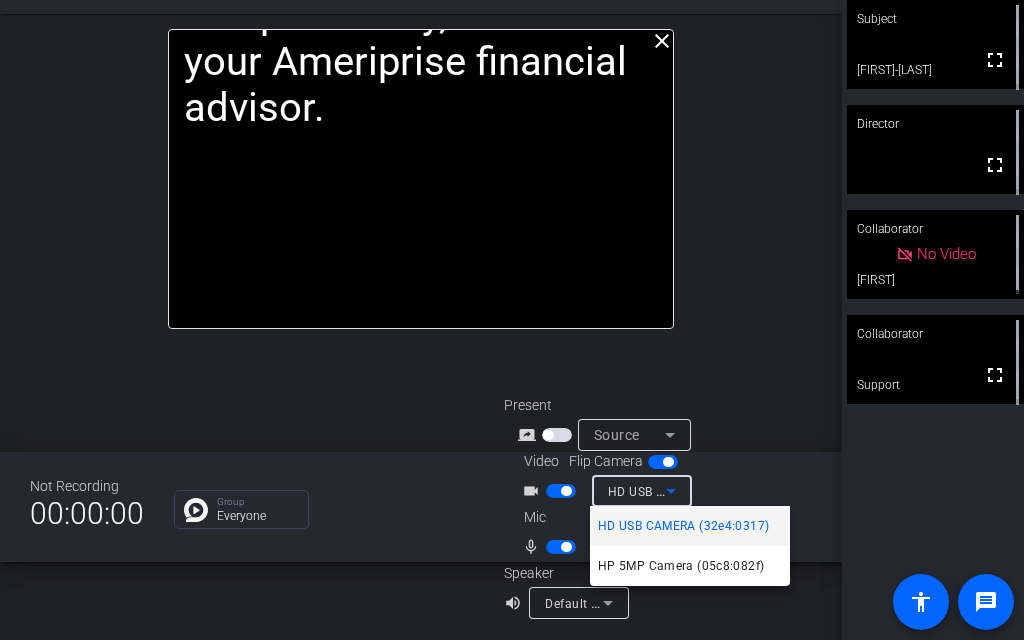 click at bounding box center [512, 320] 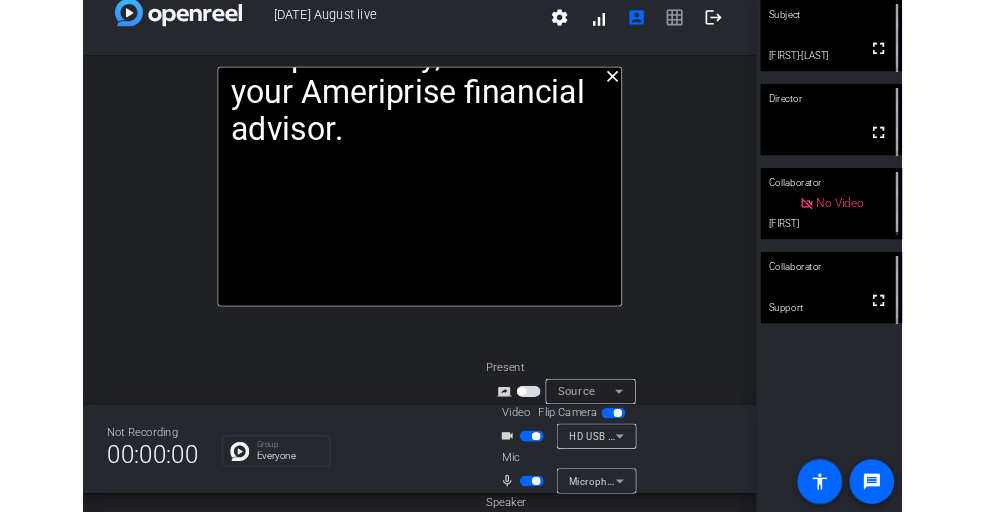 scroll, scrollTop: 0, scrollLeft: 0, axis: both 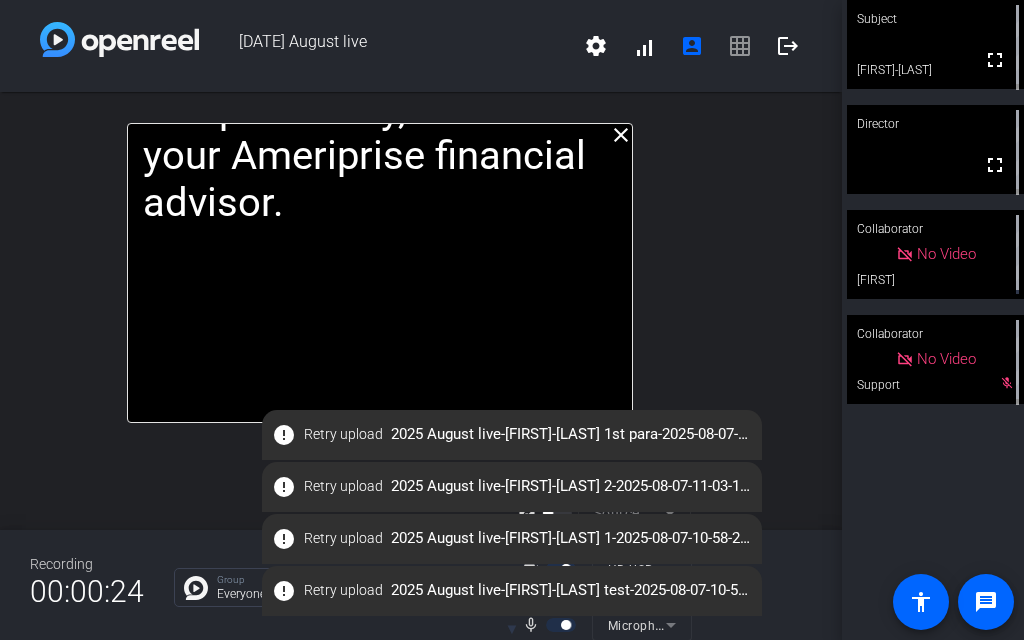 click on "error   Retry upload   2025 August live-Brian E-brian 1st para-2025-08-07-11-09-32-688-0.webm" 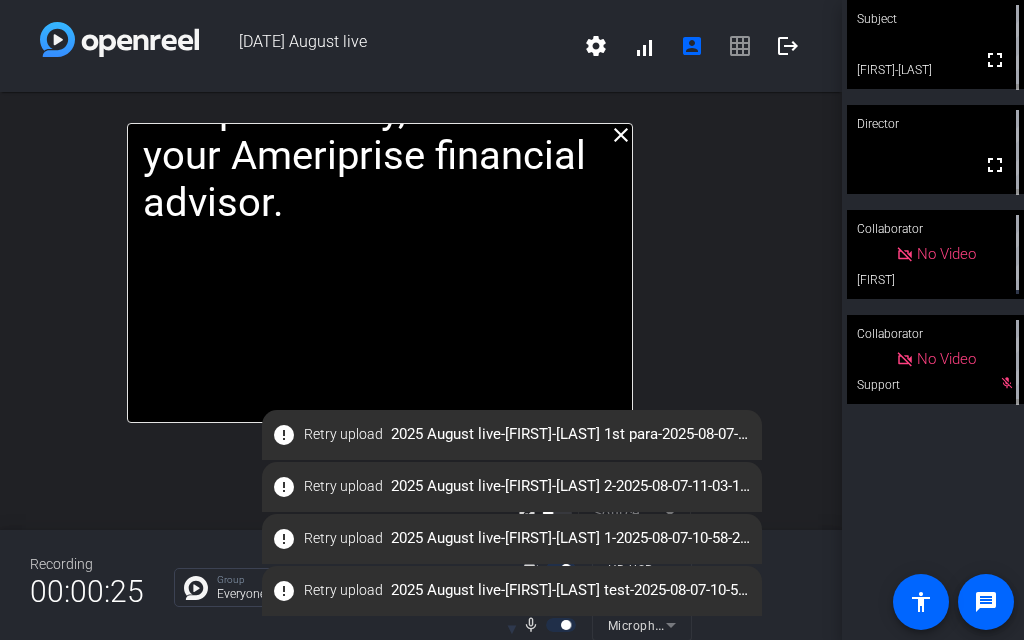click on "close The 10-year Treasury yield is the interest rate the U.S. government pays to borrow money for a 10-year period. Whereas, stocks trade on price, Treasuries trade in terms of yield. A lower yield can reflect strong demand for high-quality US Government bonds, which is supported by its unlimited ability to tax. On the other hand, a higher yield reflects compensation required for possible inflation over the next decade as investors typically prefer to maintain the purchasing power of funds invested.     Specifically, the 10-Year Treasury yield serves as a starting point for other long-term financing arrangements including bonds, stocks, and hard assets like real estate. For consumers, the 10-year Treasury yield helps determine long-term borrowing costs for home mortgages. In the bigger picture, the 10-year Treasury yield can be a helpful indicator of how investors are feeling about the strength of the U.S. economy at any point in time.  Director  fullscreen" 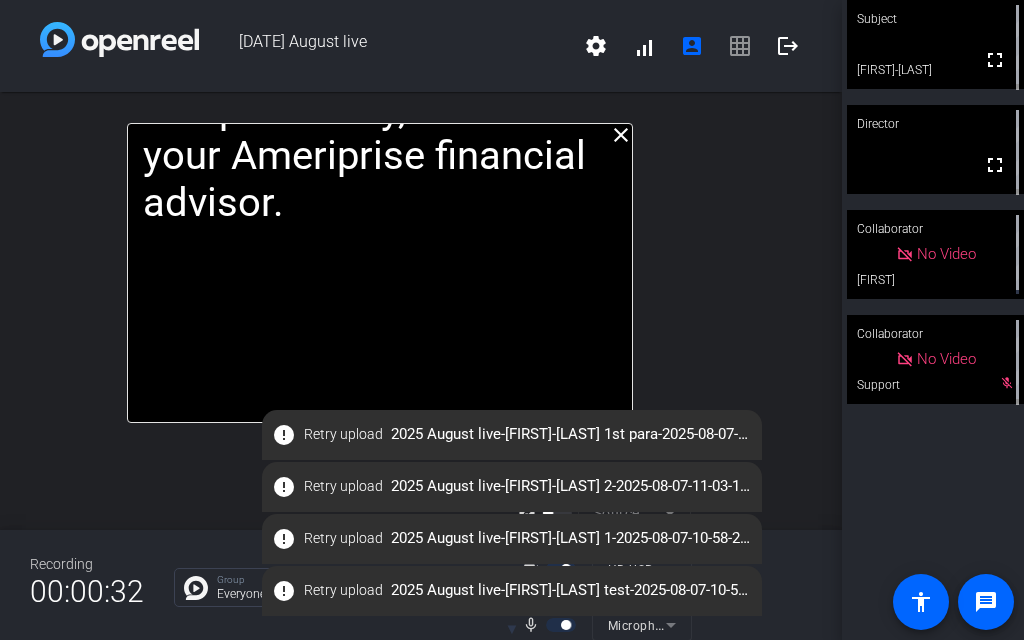 click on "close The 10-year Treasury yield is the interest rate the U.S. government pays to borrow money for a 10-year period. Whereas, stocks trade on price, Treasuries trade in terms of yield. A lower yield can reflect strong demand for high-quality US Government bonds, which is supported by its unlimited ability to tax. On the other hand, a higher yield reflects compensation required for possible inflation over the next decade as investors typically prefer to maintain the purchasing power of funds invested.     Specifically, the 10-Year Treasury yield serves as a starting point for other long-term financing arrangements including bonds, stocks, and hard assets like real estate. For consumers, the 10-year Treasury yield helps determine long-term borrowing costs for home mortgages. In the bigger picture, the 10-year Treasury yield can be a helpful indicator of how investors are feeling about the strength of the U.S. economy at any point in time.  Director  fullscreen" 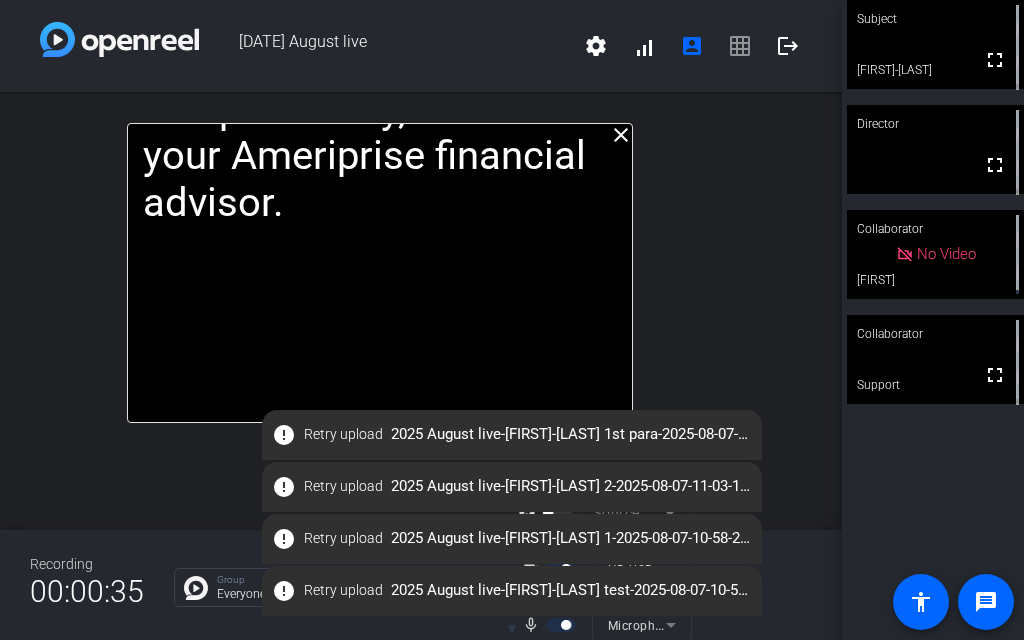 click on "error   Retry upload   2025 August live-Brian E-brian 1st para-2025-08-07-11-09-32-688-0.webm" 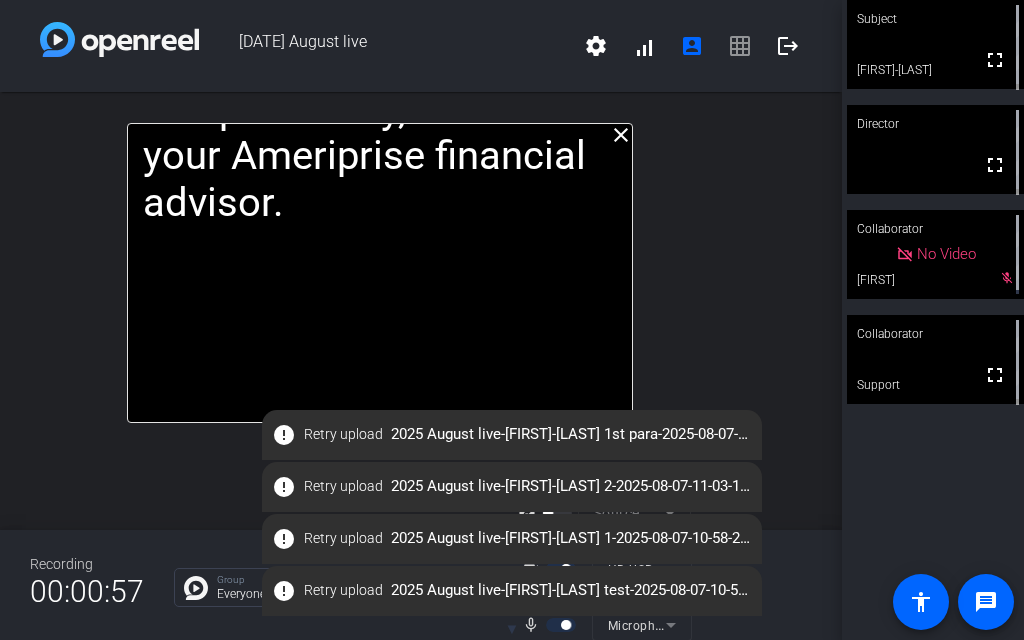click on "close The 10-year Treasury yield is the interest rate the U.S. government pays to borrow money for a 10-year period. Whereas, stocks trade on price, Treasuries trade in terms of yield. A lower yield can reflect strong demand for high-quality US Government bonds, which is supported by its unlimited ability to tax. On the other hand, a higher yield reflects compensation required for possible inflation over the next decade as investors typically prefer to maintain the purchasing power of funds invested.     Specifically, the 10-Year Treasury yield serves as a starting point for other long-term financing arrangements including bonds, stocks, and hard assets like real estate. For consumers, the 10-year Treasury yield helps determine long-term borrowing costs for home mortgages. In the bigger picture, the 10-year Treasury yield can be a helpful indicator of how investors are feeling about the strength of the U.S. economy at any point in time.  Director  fullscreen" 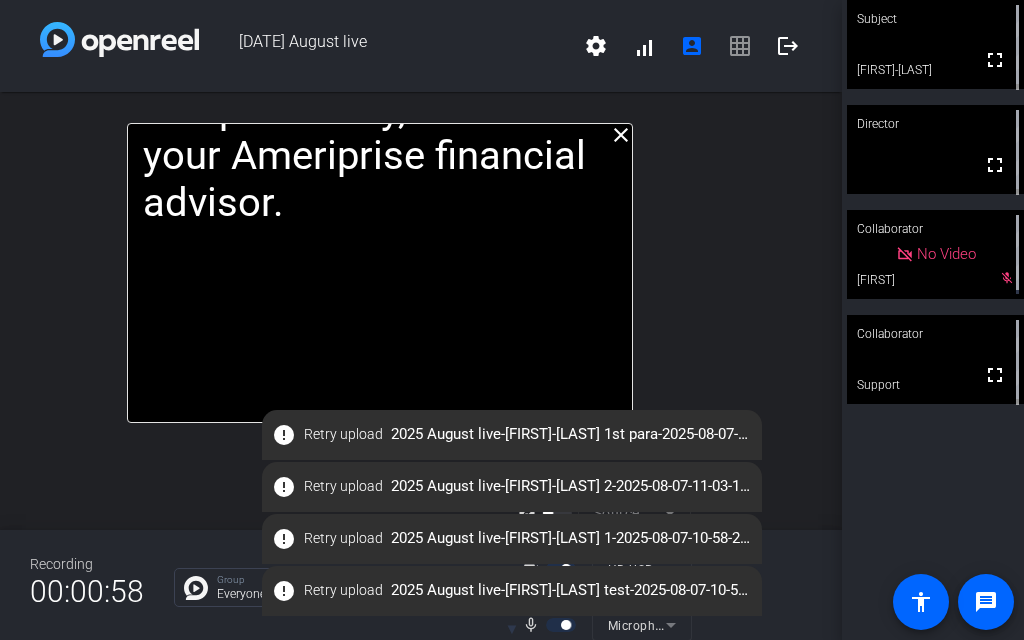 click on "Subject" at bounding box center (935, 19) 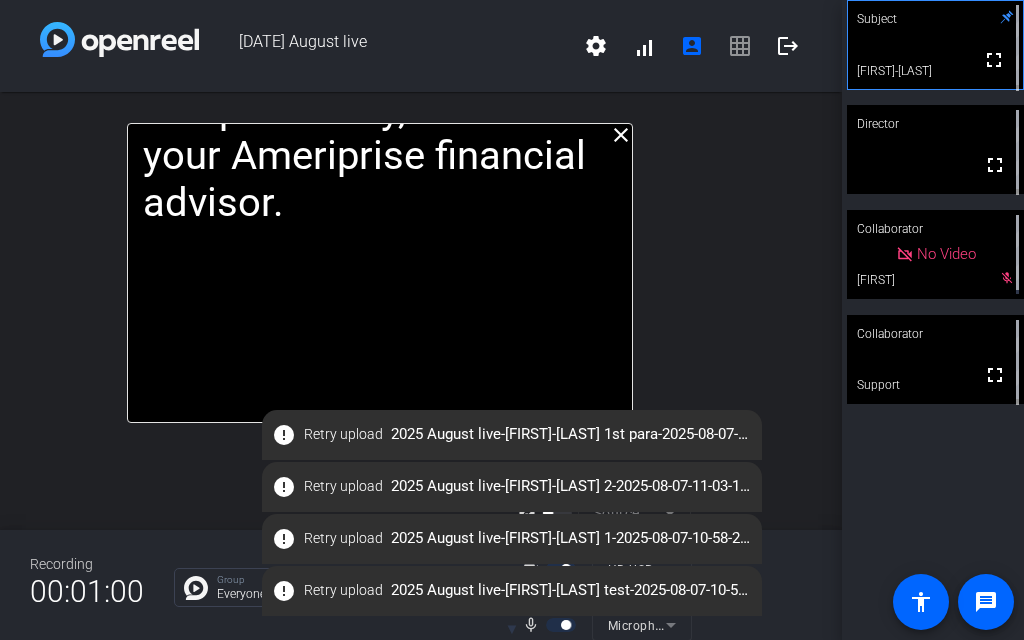 click on "close The 10-year Treasury yield is the interest rate the U.S. government pays to borrow money for a 10-year period. Whereas, stocks trade on price, Treasuries trade in terms of yield. A lower yield can reflect strong demand for high-quality US Government bonds, which is supported by its unlimited ability to tax. On the other hand, a higher yield reflects compensation required for possible inflation over the next decade as investors typically prefer to maintain the purchasing power of funds invested.     Specifically, the 10-Year Treasury yield serves as a starting point for other long-term financing arrangements including bonds, stocks, and hard assets like real estate. For consumers, the 10-year Treasury yield helps determine long-term borrowing costs for home mortgages. In the bigger picture, the 10-year Treasury yield can be a helpful indicator of how investors are feeling about the strength of the U.S. economy at any point in time.  Subject  fullscreen  Brian E" 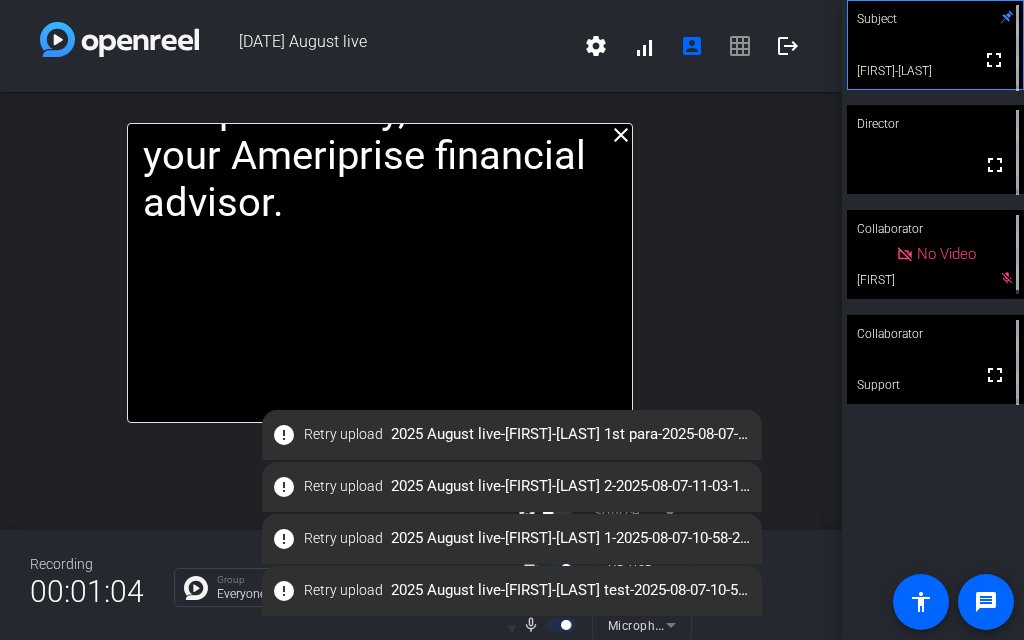 click on "error   Retry upload   2025 August live-Brian E-brian 1st para-2025-08-07-11-09-32-688-0.webm" 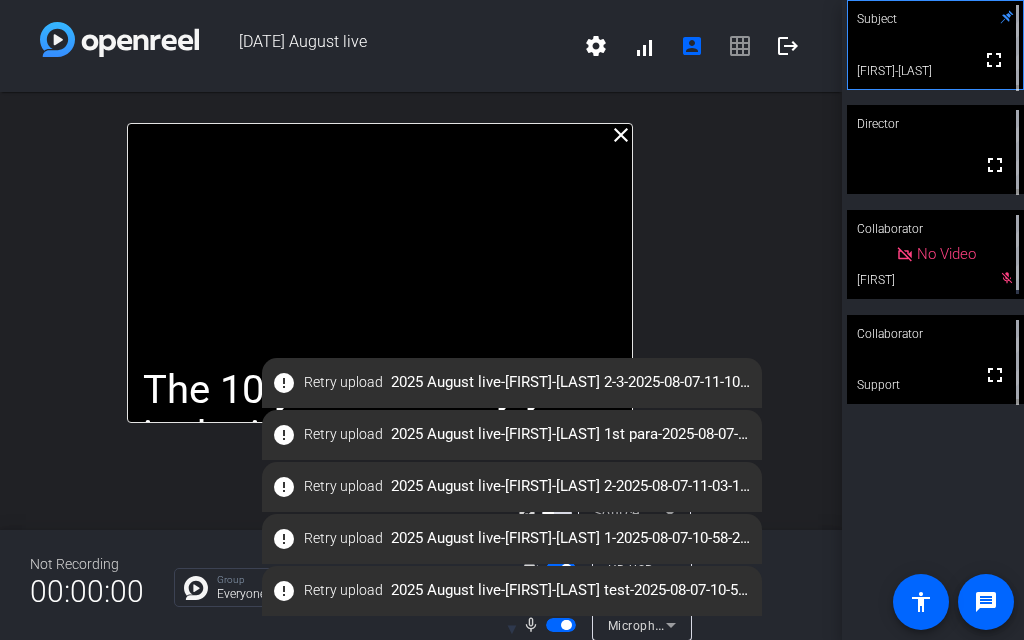 click on "close The 10-year Treasury yield is the interest rate the U.S. government pays to borrow money for a 10-year period. Whereas, stocks trade on price, Treasuries trade in terms of yield. A lower yield can reflect strong demand for high-quality US Government bonds, which is supported by its unlimited ability to tax. On the other hand, a higher yield reflects compensation required for possible inflation over the next decade as investors typically prefer to maintain the purchasing power of funds invested.     Specifically, the 10-Year Treasury yield serves as a starting point for other long-term financing arrangements including bonds, stocks, and hard assets like real estate. For consumers, the 10-year Treasury yield helps determine long-term borrowing costs for home mortgages. In the bigger picture, the 10-year Treasury yield can be a helpful indicator of how investors are feeling about the strength of the U.S. economy at any point in time.  Subject  fullscreen  Brian E" 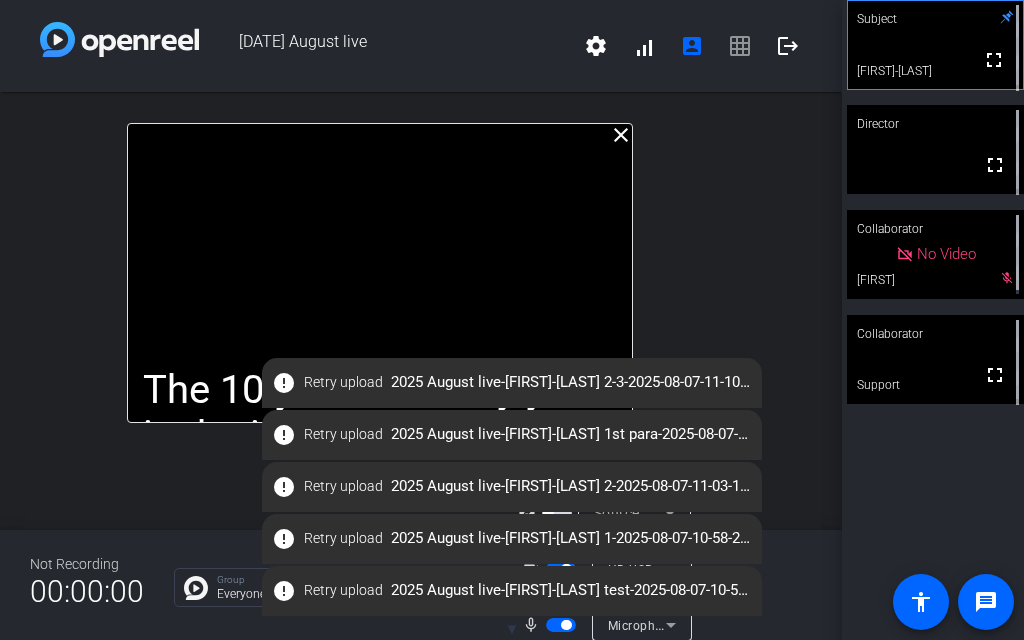 click on "close The 10-year Treasury yield is the interest rate the U.S. government pays to borrow money for a 10-year period. Whereas, stocks trade on price, Treasuries trade in terms of yield. A lower yield can reflect strong demand for high-quality US Government bonds, which is supported by its unlimited ability to tax. On the other hand, a higher yield reflects compensation required for possible inflation over the next decade as investors typically prefer to maintain the purchasing power of funds invested.     Specifically, the 10-Year Treasury yield serves as a starting point for other long-term financing arrangements including bonds, stocks, and hard assets like real estate. For consumers, the 10-year Treasury yield helps determine long-term borrowing costs for home mortgages. In the bigger picture, the 10-year Treasury yield can be a helpful indicator of how investors are feeling about the strength of the U.S. economy at any point in time.  Subject  fullscreen  Brian E" 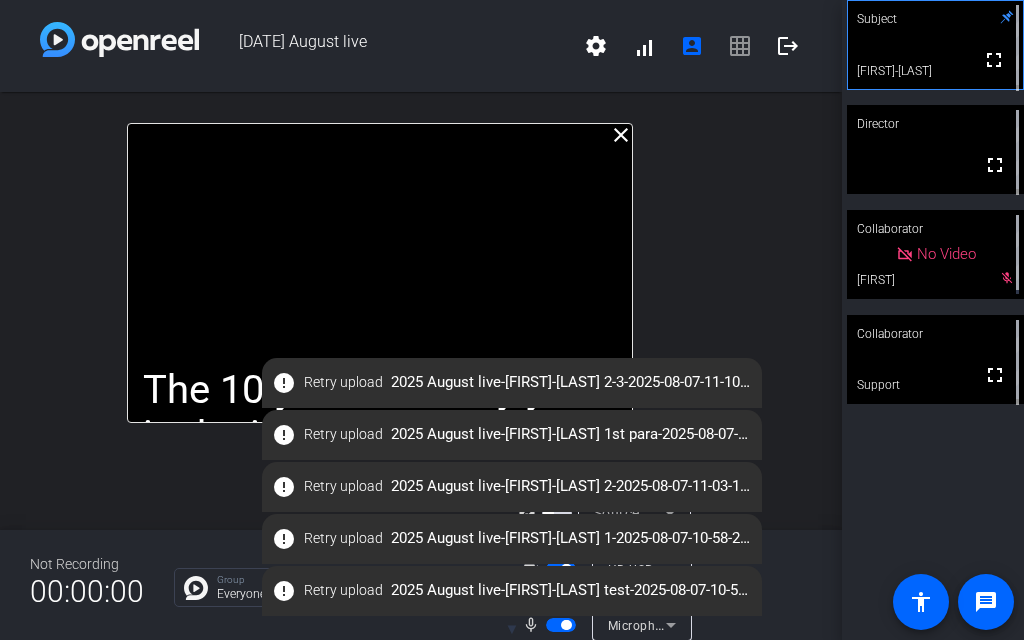 click on "close The 10-year Treasury yield is the interest rate the U.S. government pays to borrow money for a 10-year period. Whereas, stocks trade on price, Treasuries trade in terms of yield. A lower yield can reflect strong demand for high-quality US Government bonds, which is supported by its unlimited ability to tax. On the other hand, a higher yield reflects compensation required for possible inflation over the next decade as investors typically prefer to maintain the purchasing power of funds invested.     Specifically, the 10-Year Treasury yield serves as a starting point for other long-term financing arrangements including bonds, stocks, and hard assets like real estate. For consumers, the 10-year Treasury yield helps determine long-term borrowing costs for home mortgages. In the bigger picture, the 10-year Treasury yield can be a helpful indicator of how investors are feeling about the strength of the U.S. economy at any point in time.  Subject  fullscreen  Brian E" 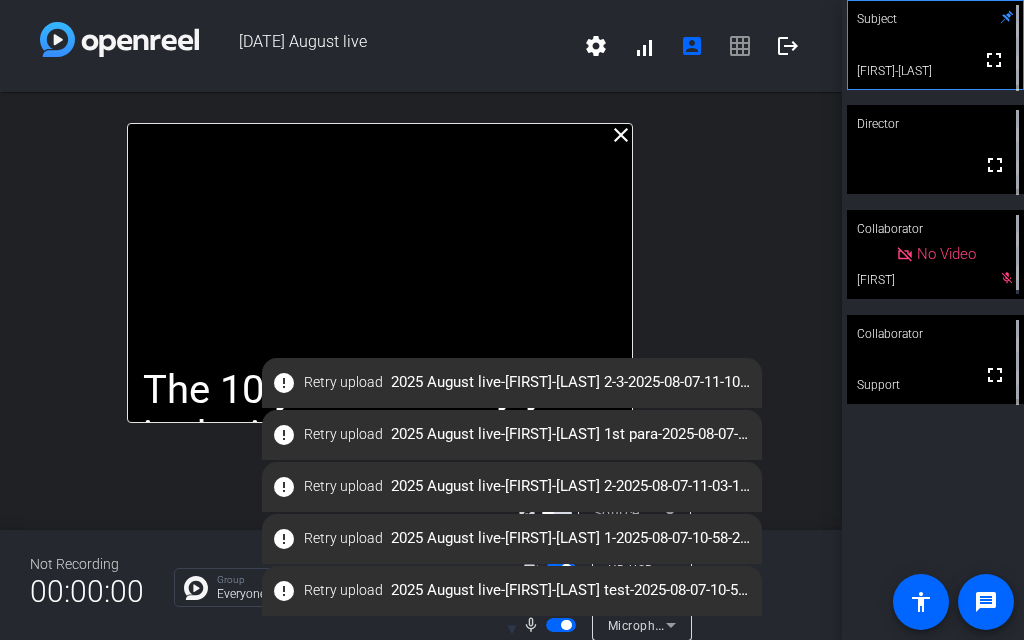 click on "2025 August live" 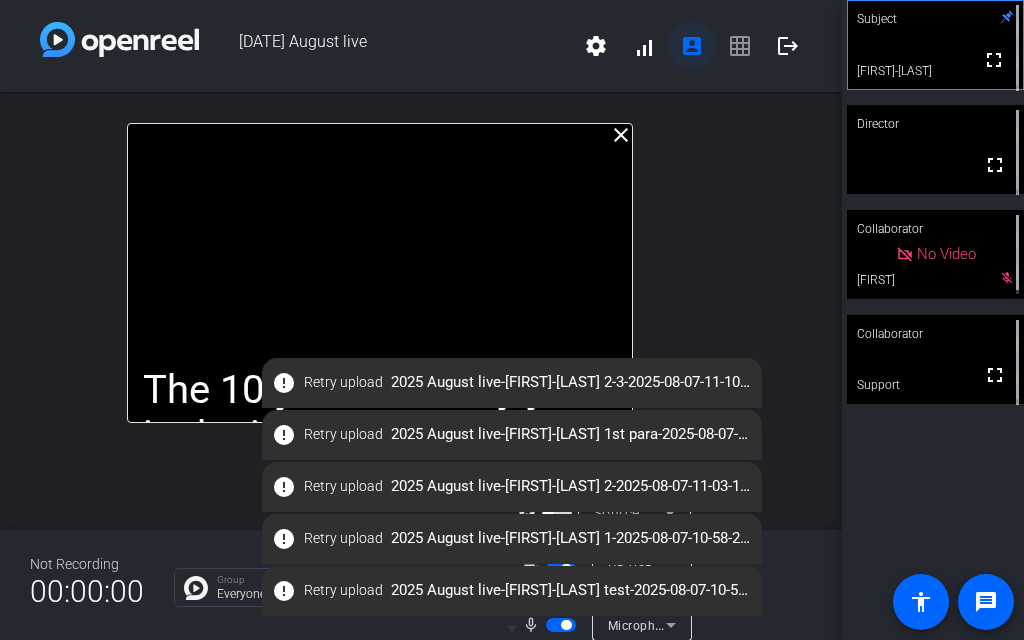 click on "account_box" 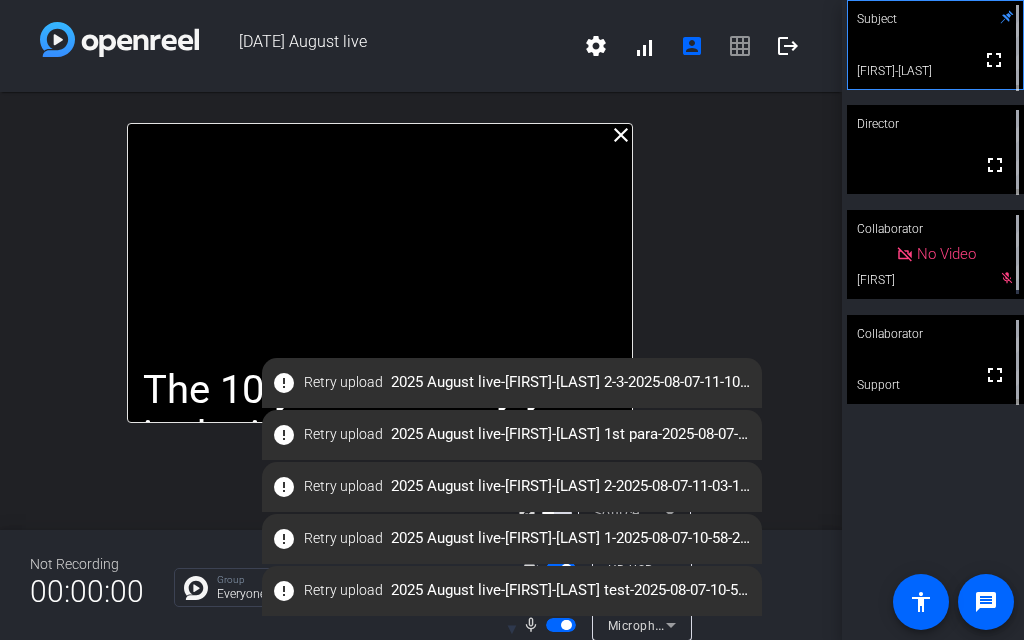 click on "settings   signal_cellular_alt  account_box grid_on logout" 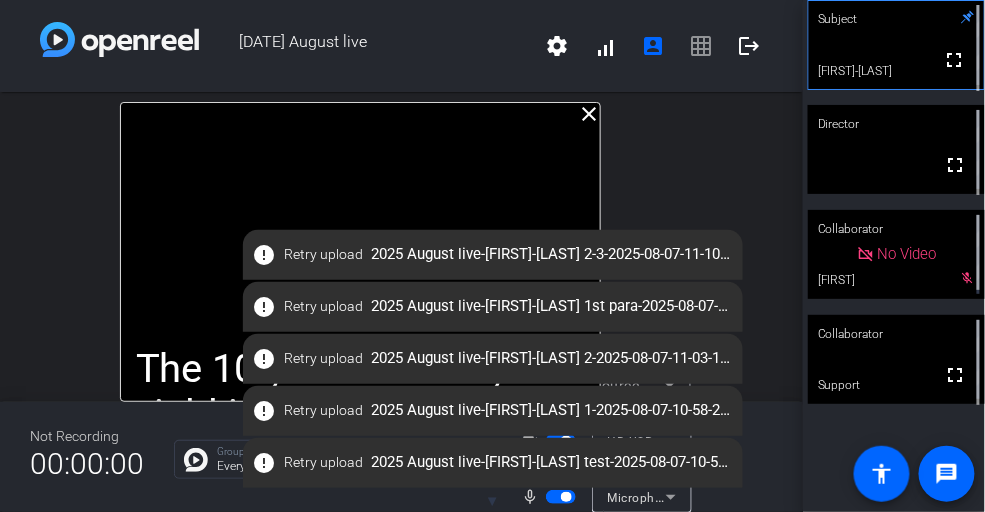 drag, startPoint x: 728, startPoint y: 248, endPoint x: 673, endPoint y: 138, distance: 122.98374 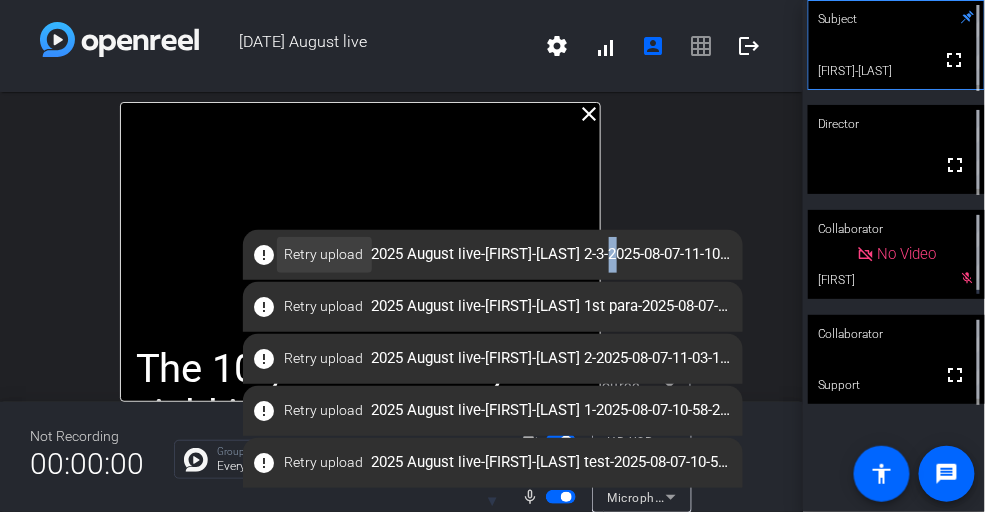 click on "Retry upload" 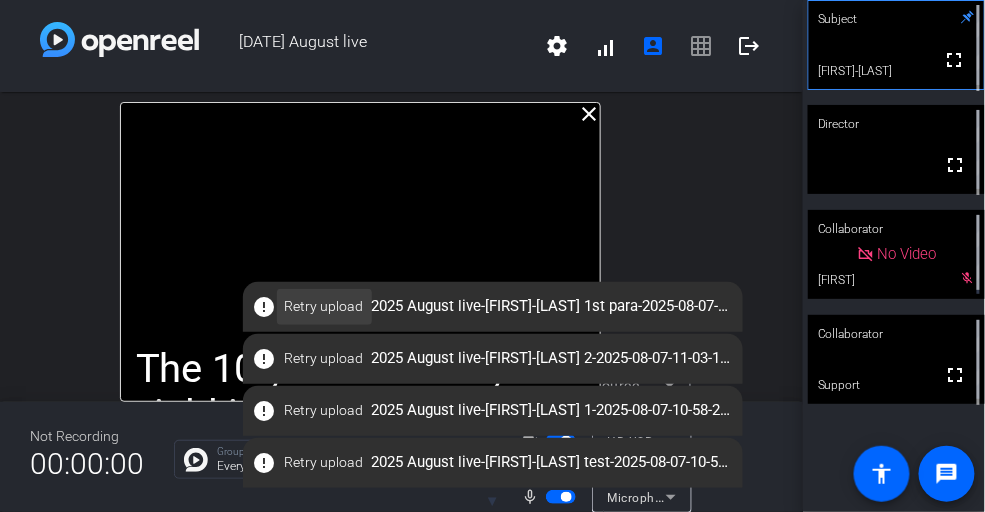 click on "Retry upload" 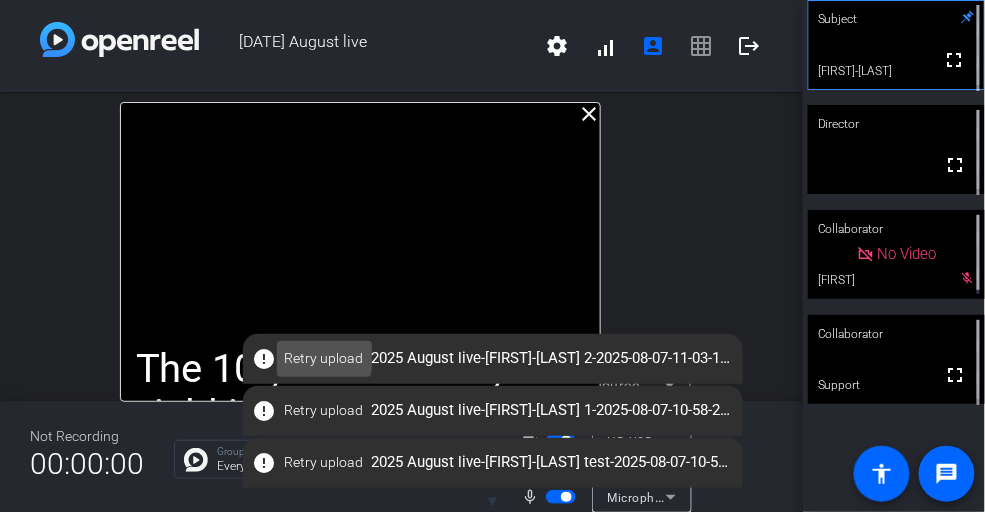 click on "Retry upload" 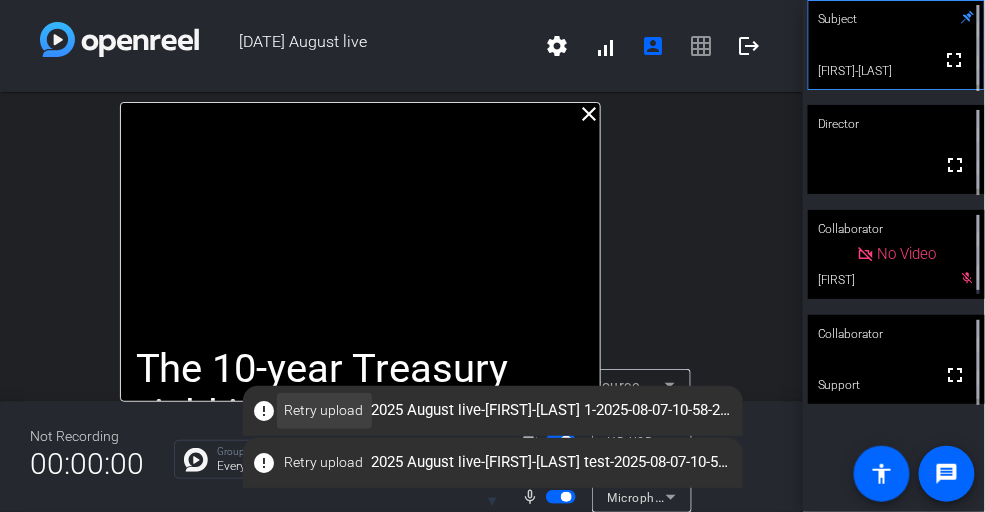 click on "Retry upload" 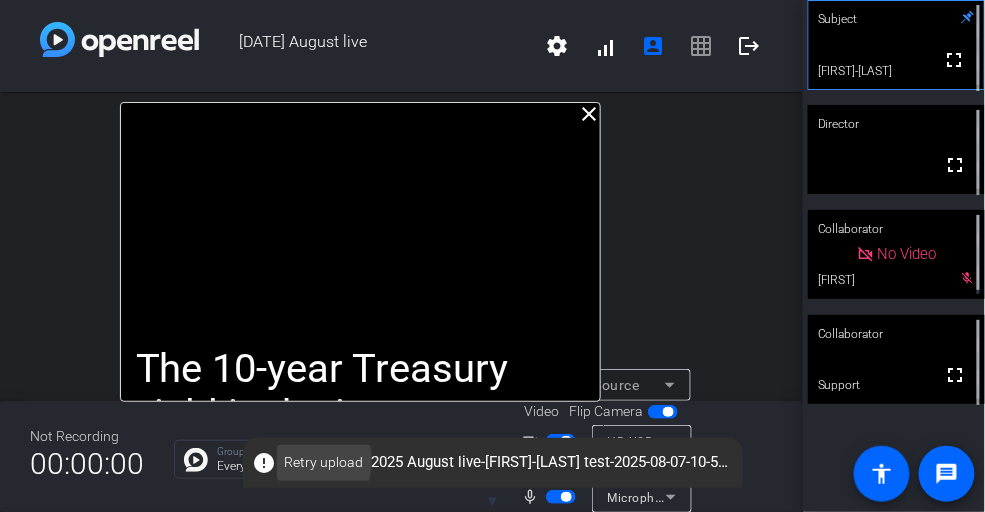 click on "Retry upload" 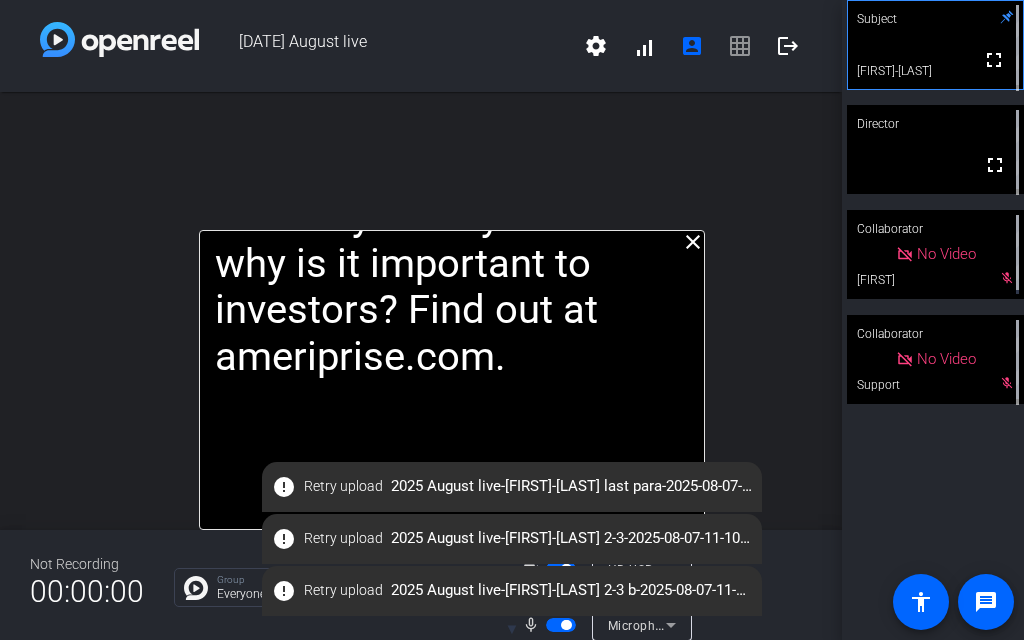 drag, startPoint x: 493, startPoint y: 102, endPoint x: 568, endPoint y: 259, distance: 173.99425 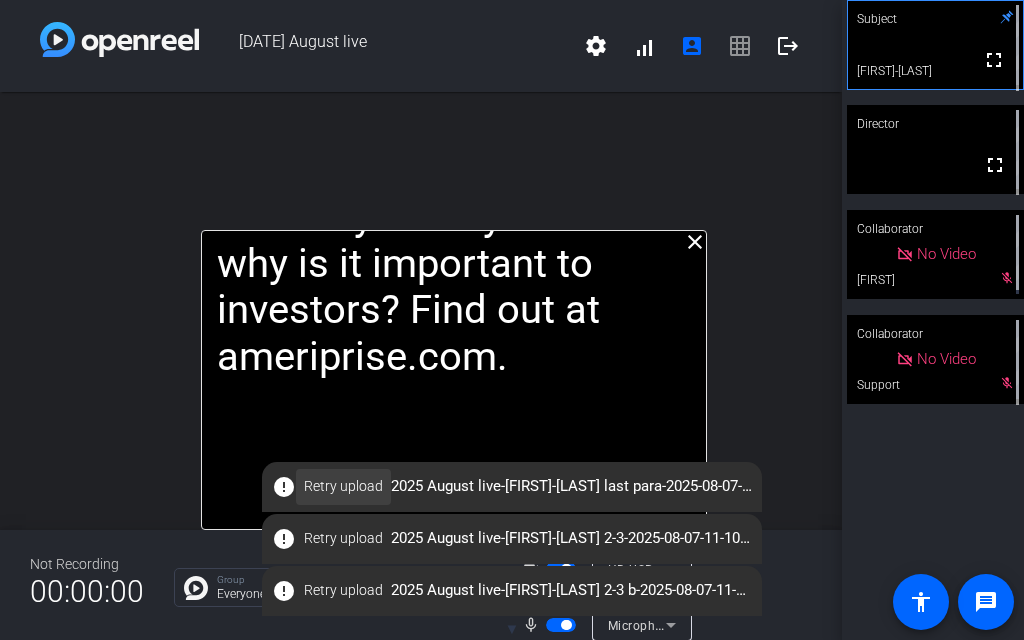 click on "Retry upload" 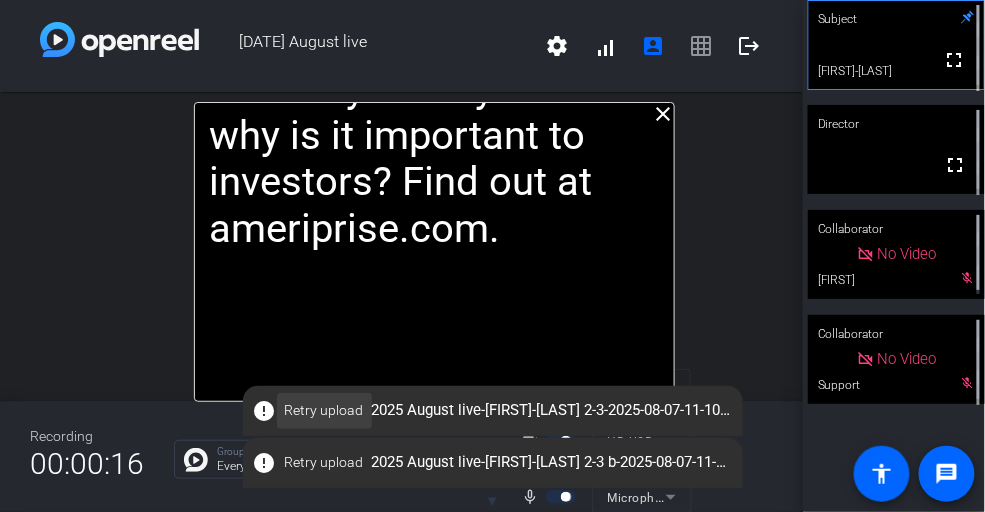 click 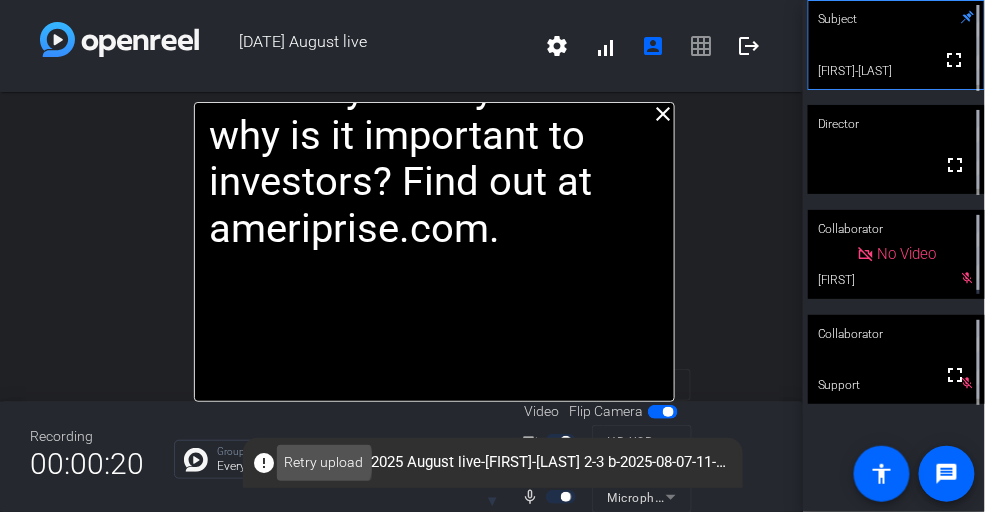 click on "Retry upload" 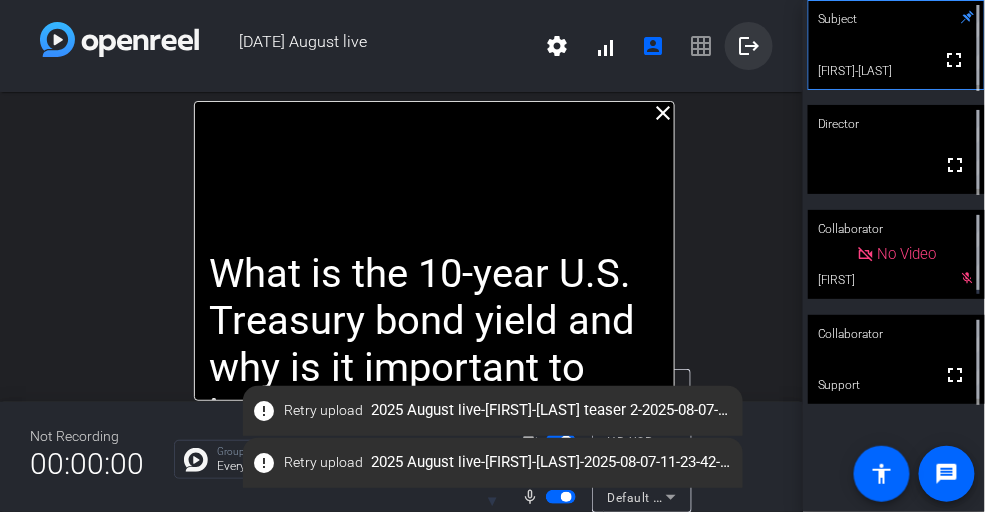 click on "logout" 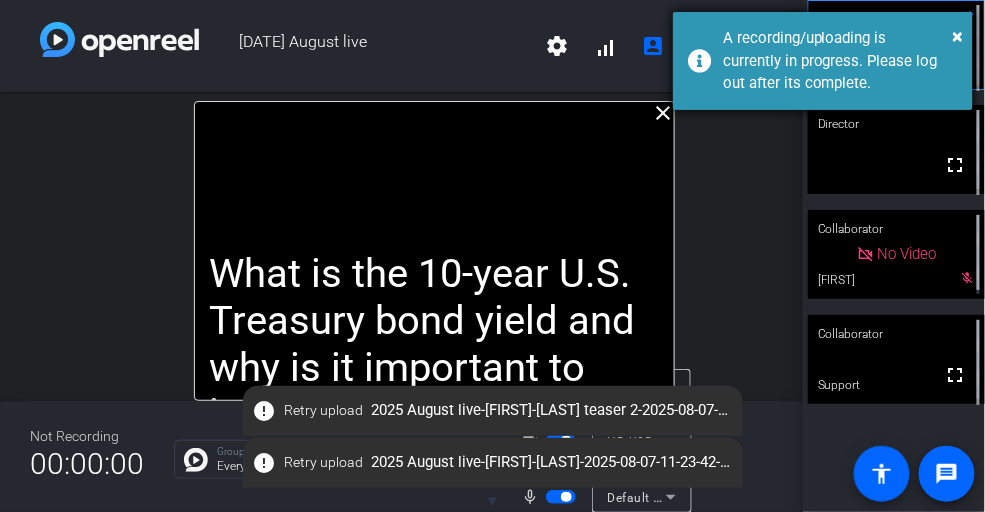 type 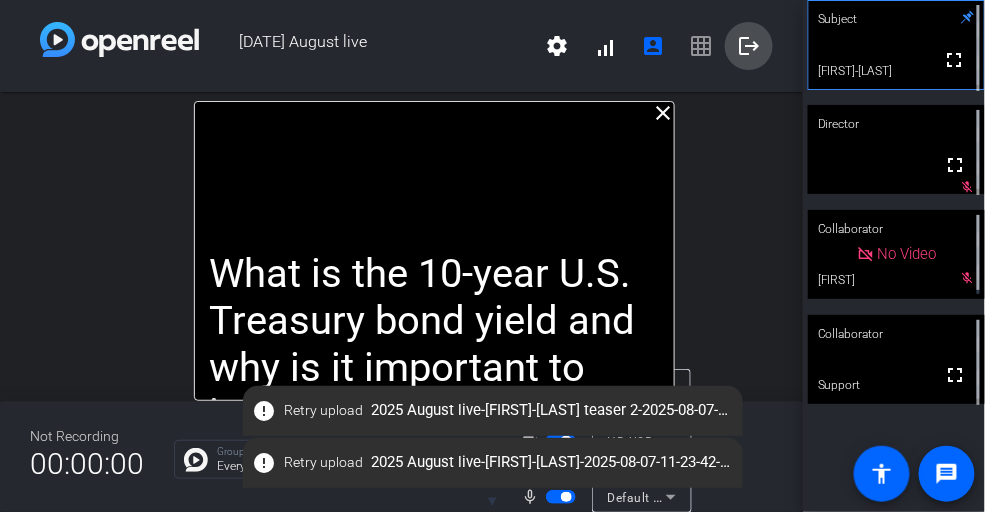 click on "logout" 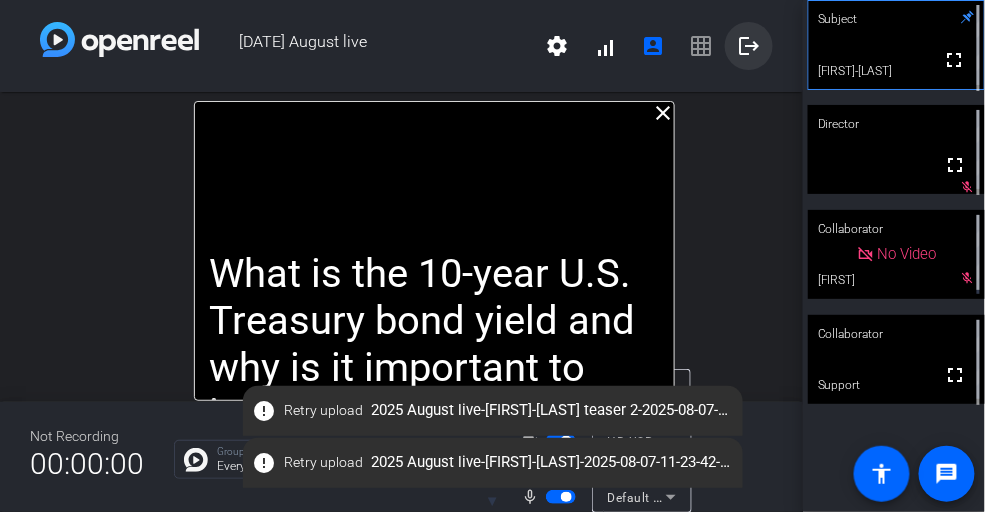 click on "logout" 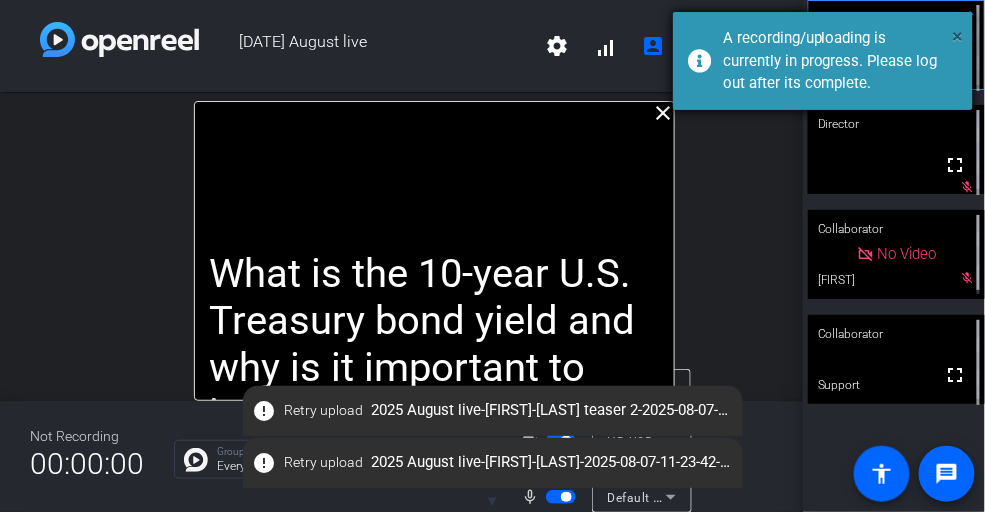click on "×" at bounding box center (958, 36) 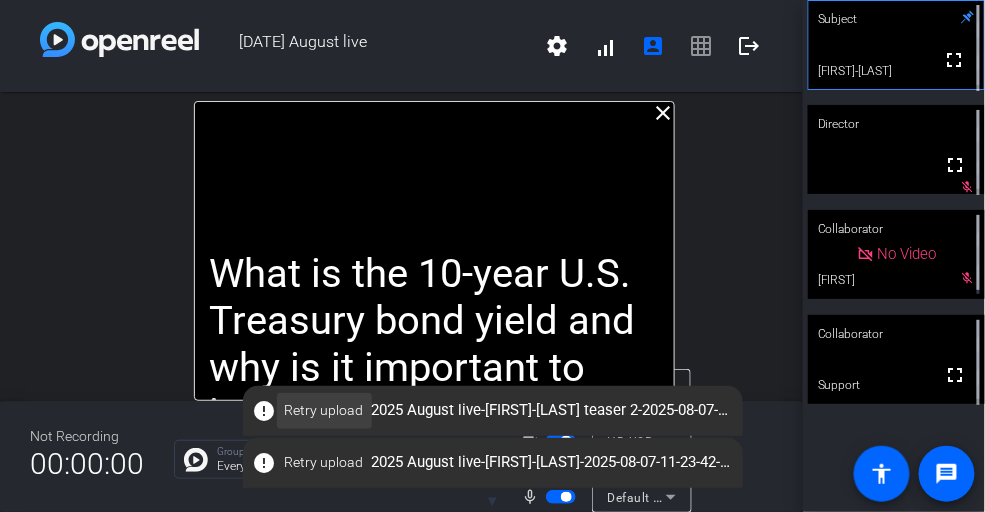 click on "Retry upload" 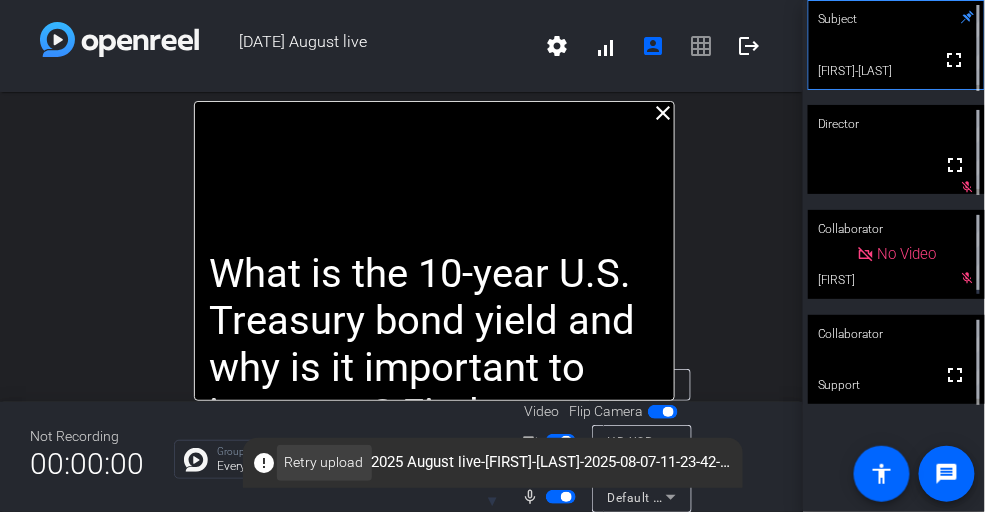 click on "Retry upload" 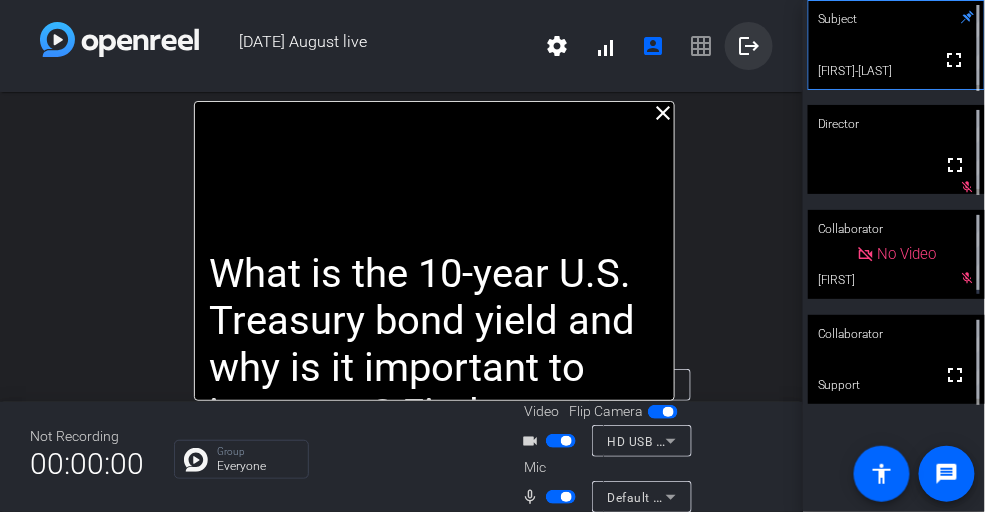 click on "logout" 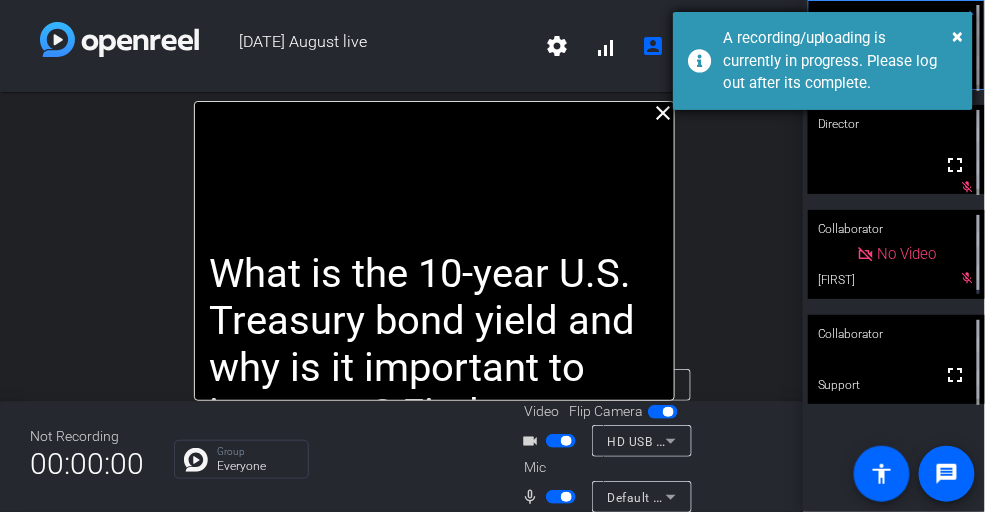 click on "×  A recording/uploading is currently in progress. Please log out after its complete." at bounding box center (823, 61) 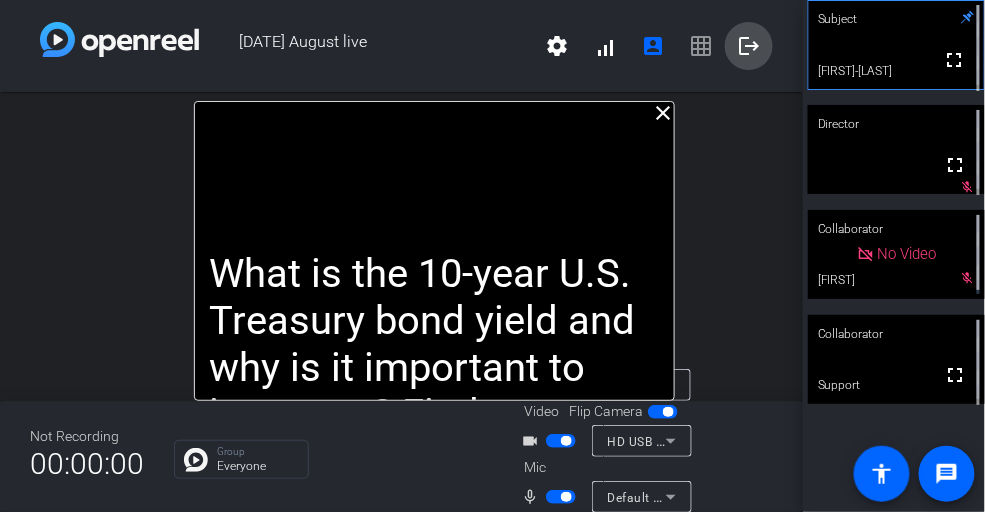 click on "logout" 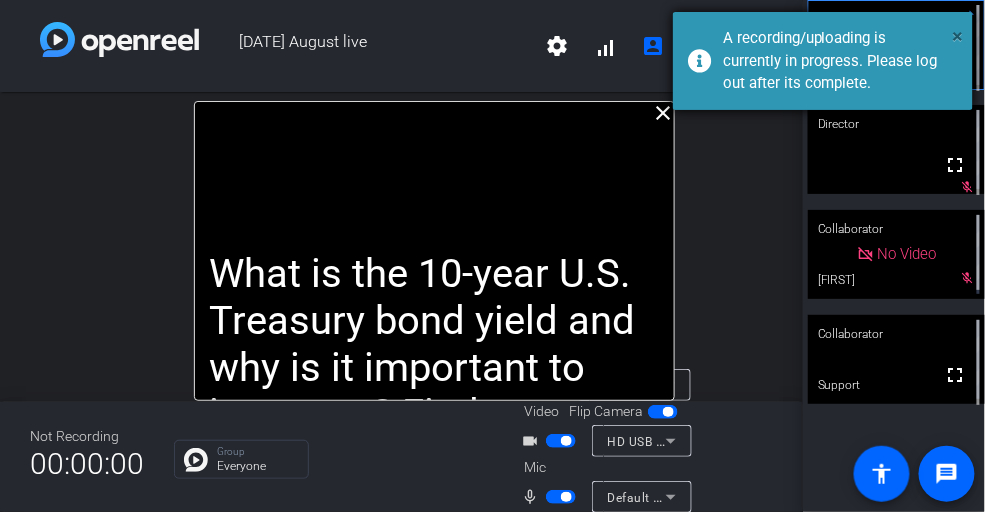 click on "×" at bounding box center (958, 36) 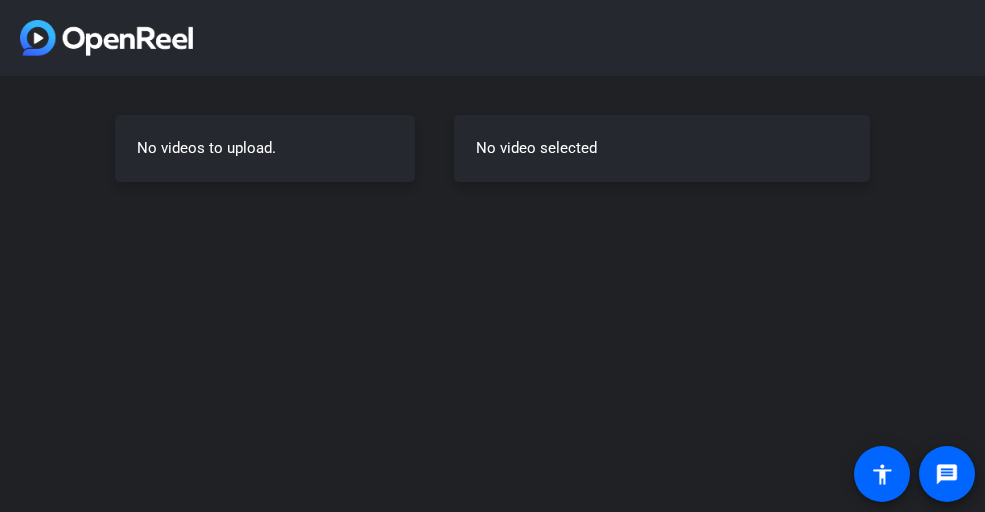 scroll, scrollTop: 0, scrollLeft: 0, axis: both 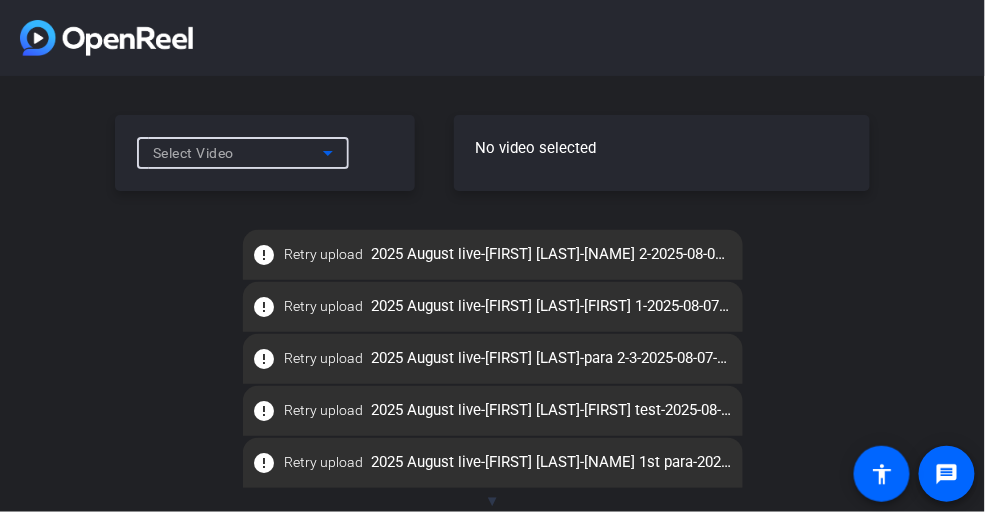 click 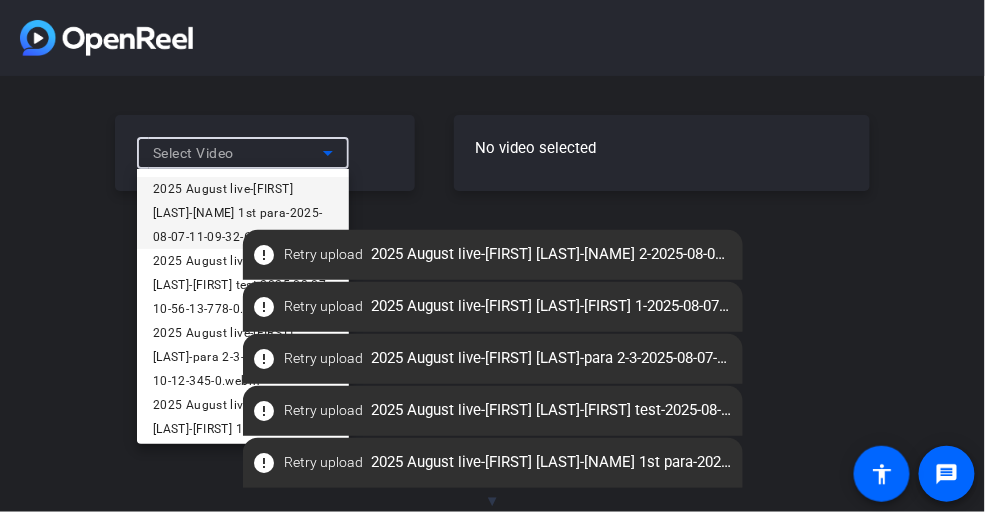 click at bounding box center (492, 256) 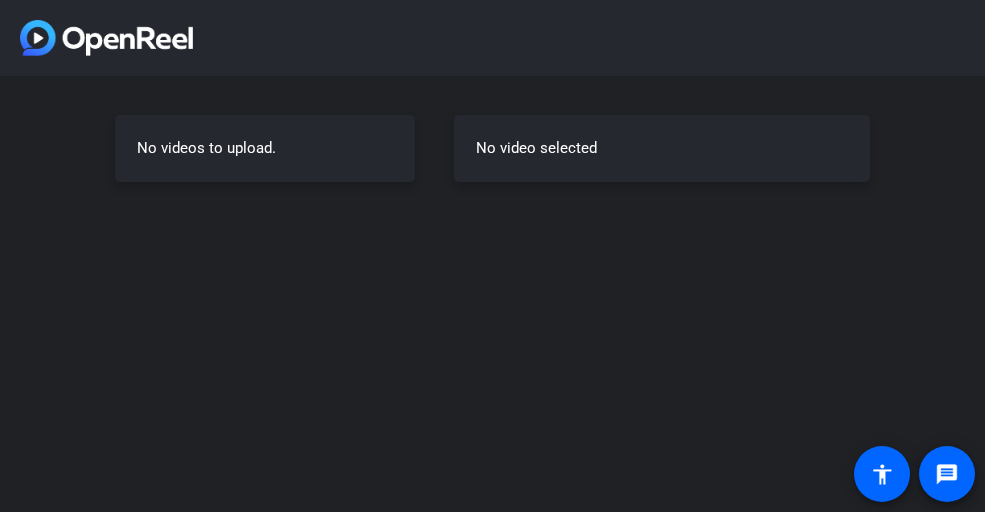 scroll, scrollTop: 0, scrollLeft: 0, axis: both 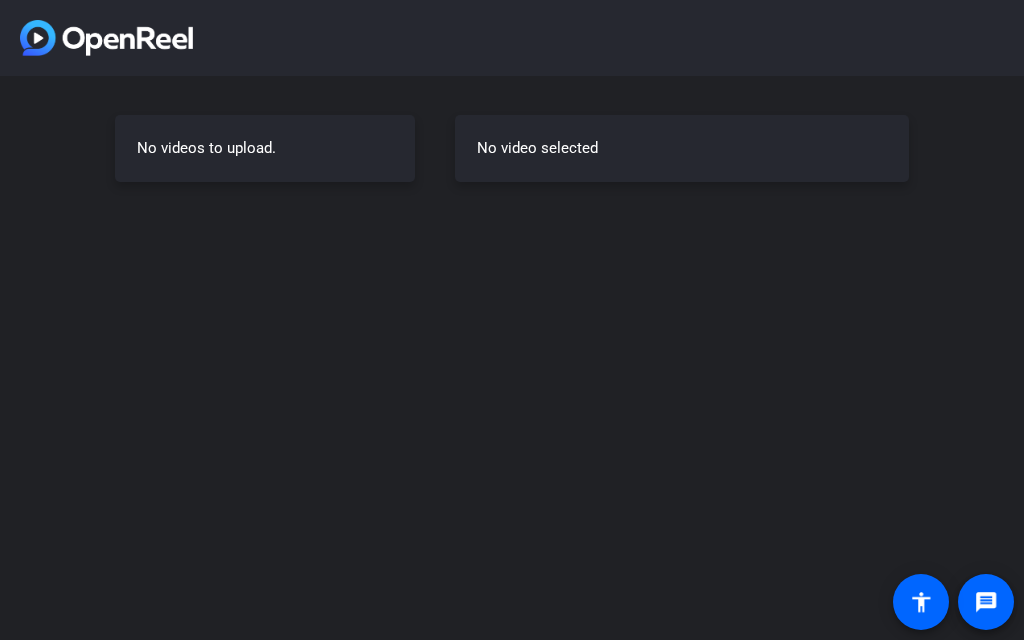 click 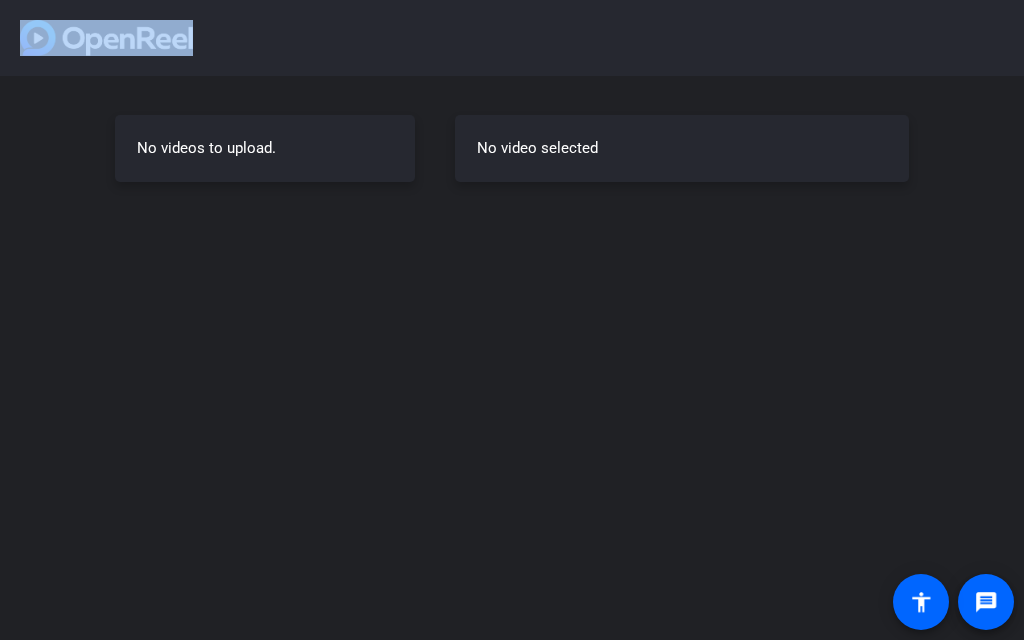 click 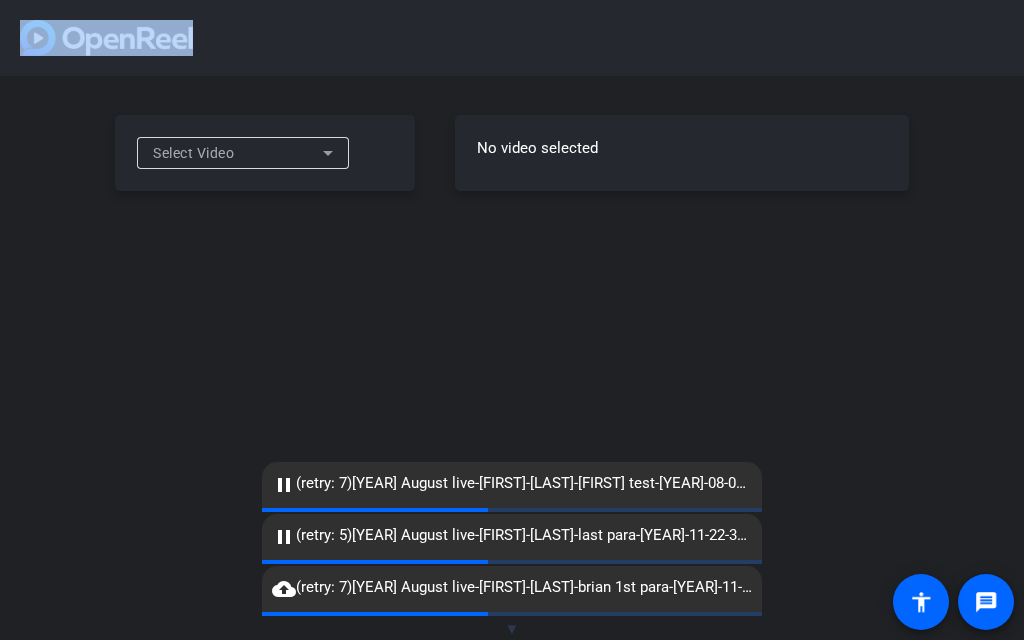 click 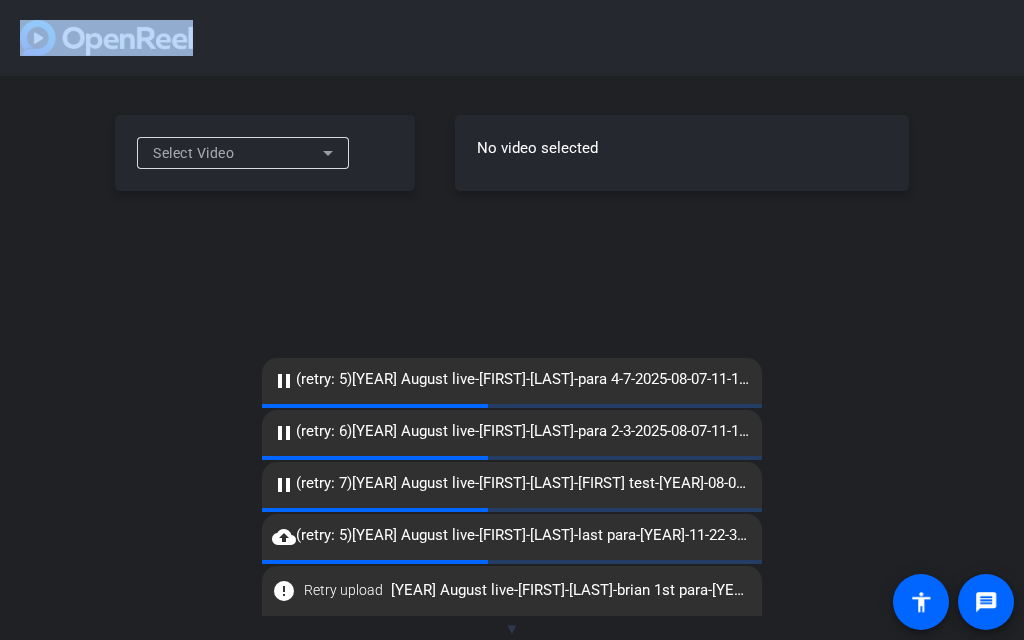 drag, startPoint x: 796, startPoint y: 36, endPoint x: 699, endPoint y: 26, distance: 97.5141 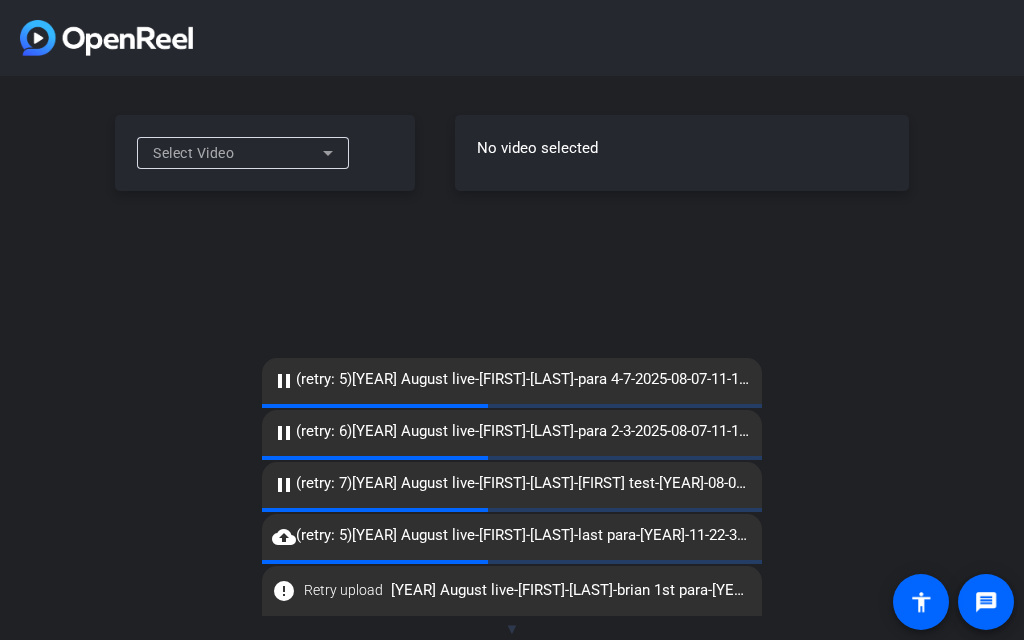 click 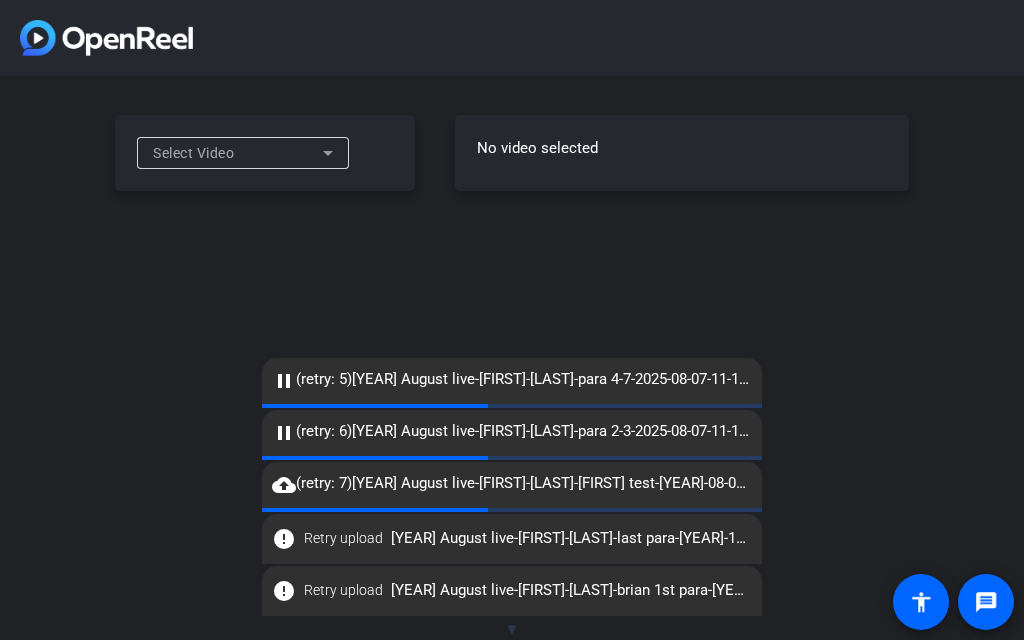 click on "Select Video No video selected" 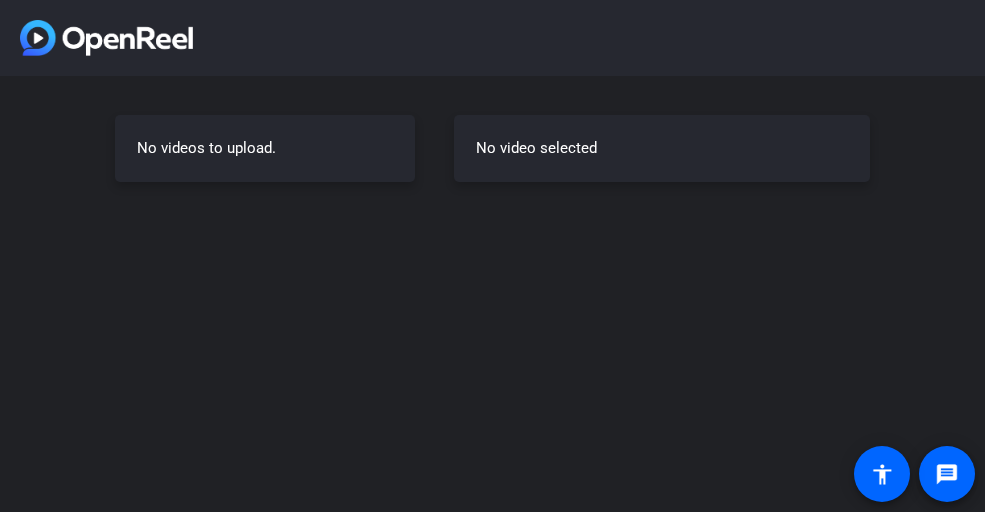 scroll, scrollTop: 0, scrollLeft: 0, axis: both 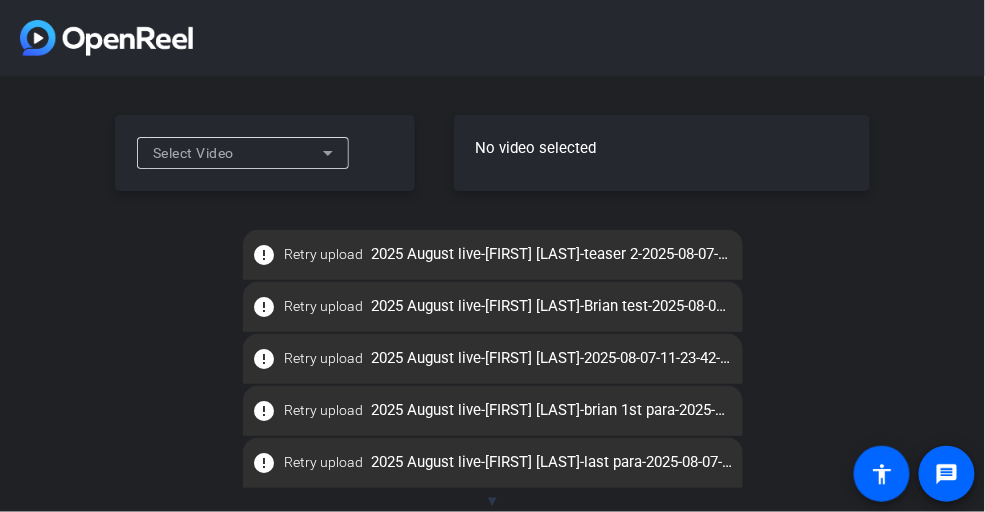 click 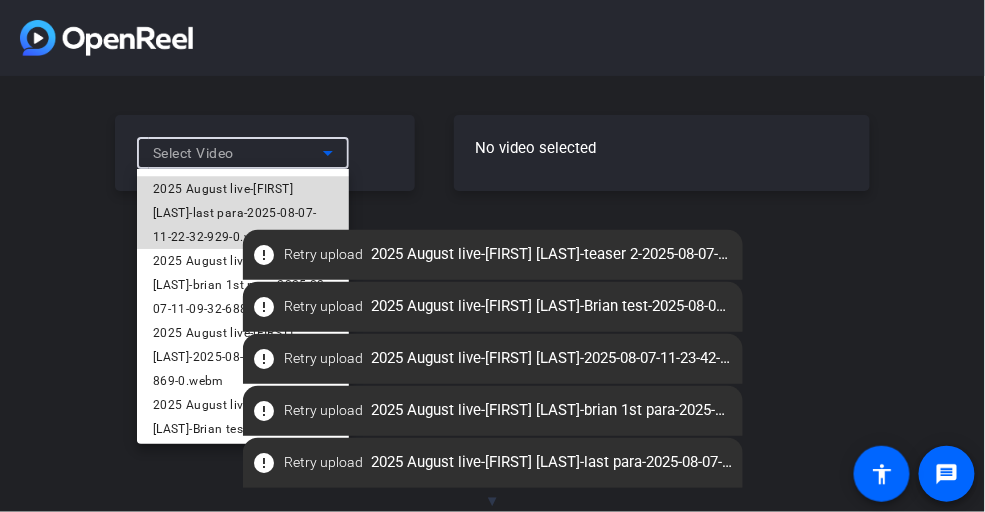 click on "2025 August live-[FIRST] [LAST]-last para-2025-08-07-11-22-32-929-0.webm" at bounding box center [243, 213] 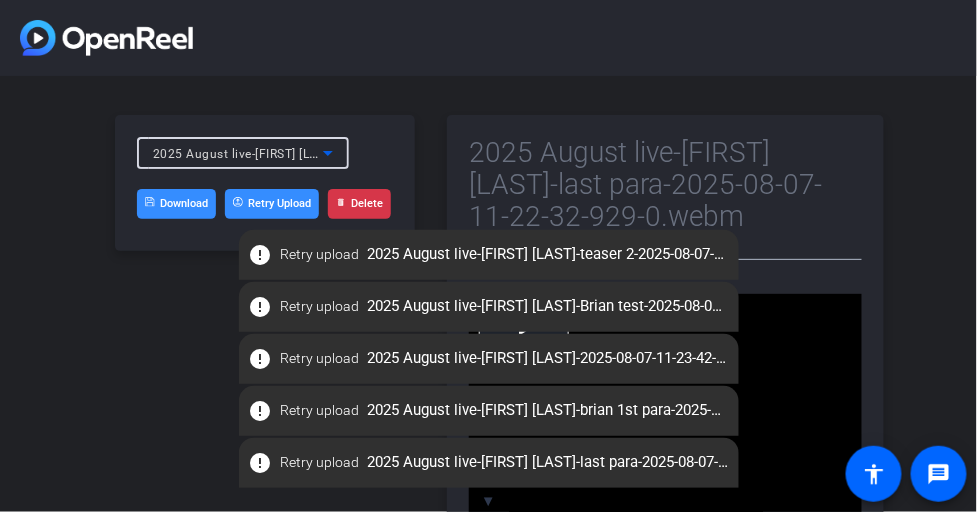click on "Retry Upload" 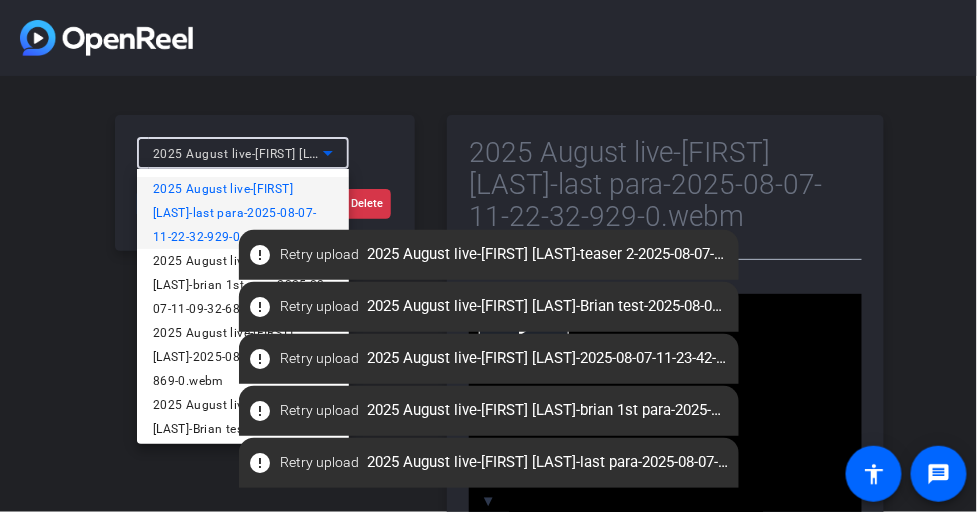 click at bounding box center [488, 256] 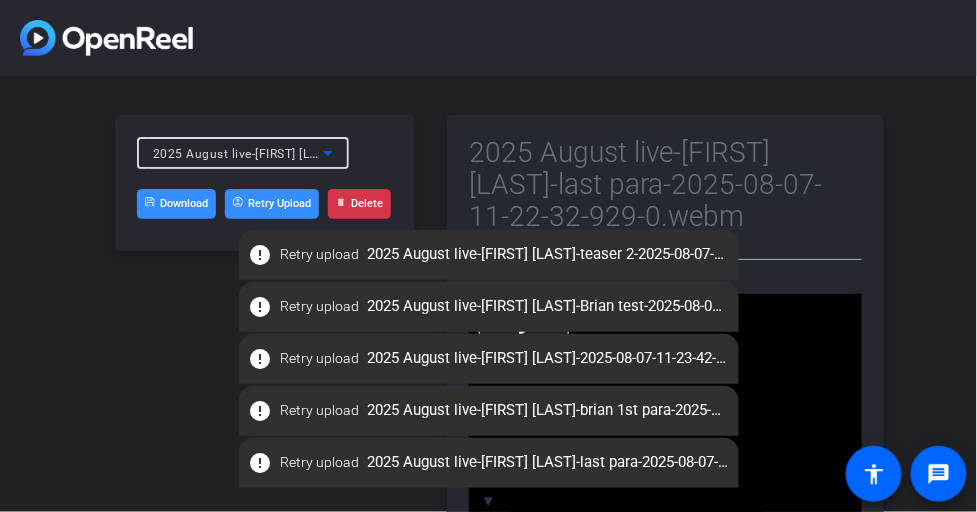 click 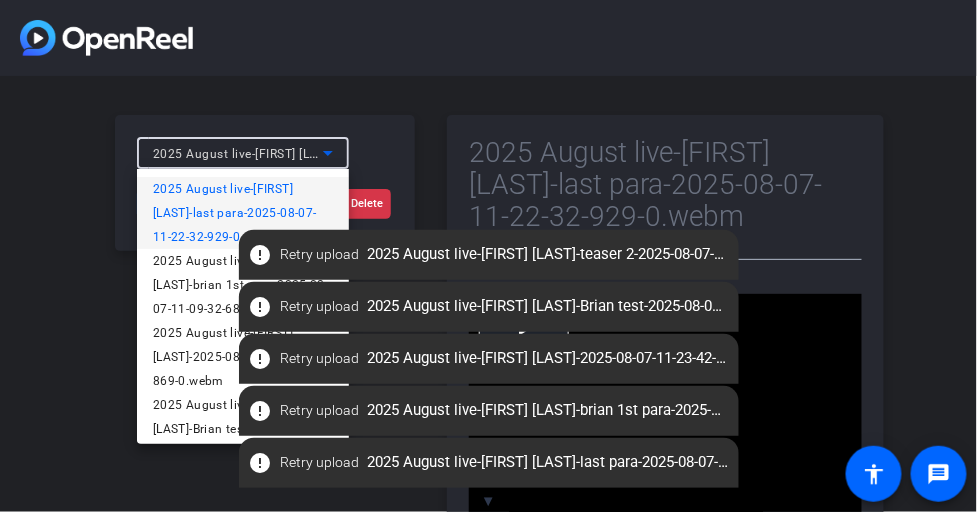 click at bounding box center (488, 256) 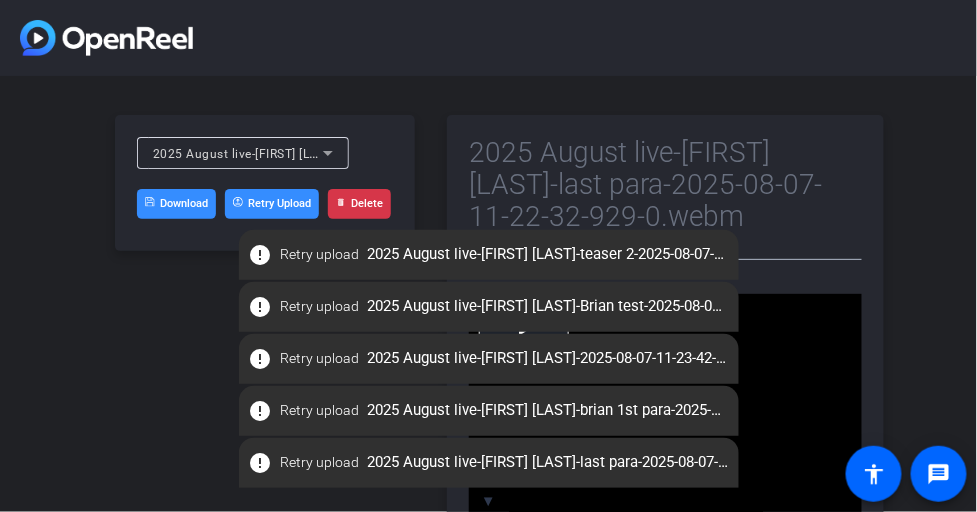 click on "Download" 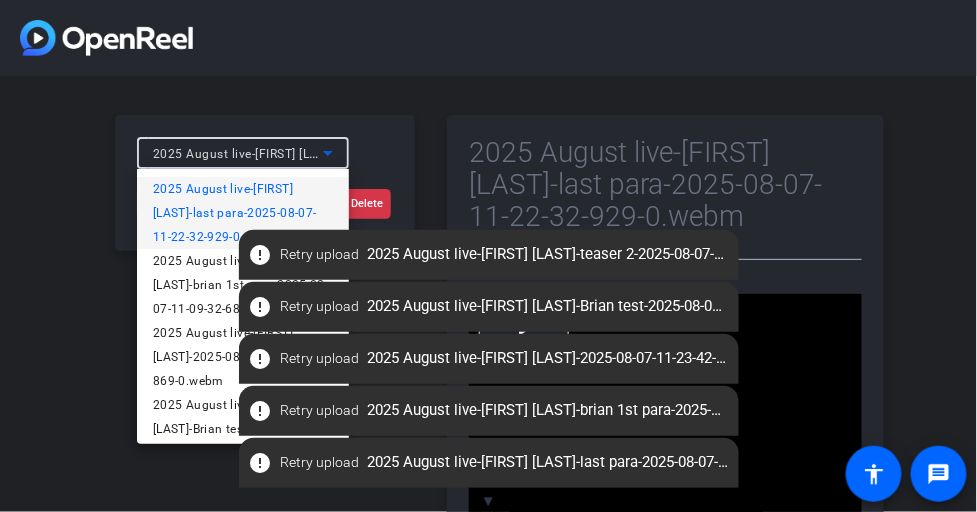 click at bounding box center [488, 256] 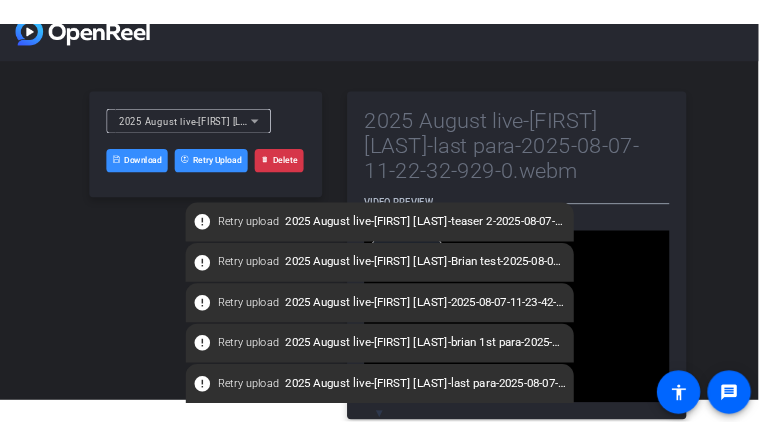 scroll, scrollTop: 0, scrollLeft: 0, axis: both 